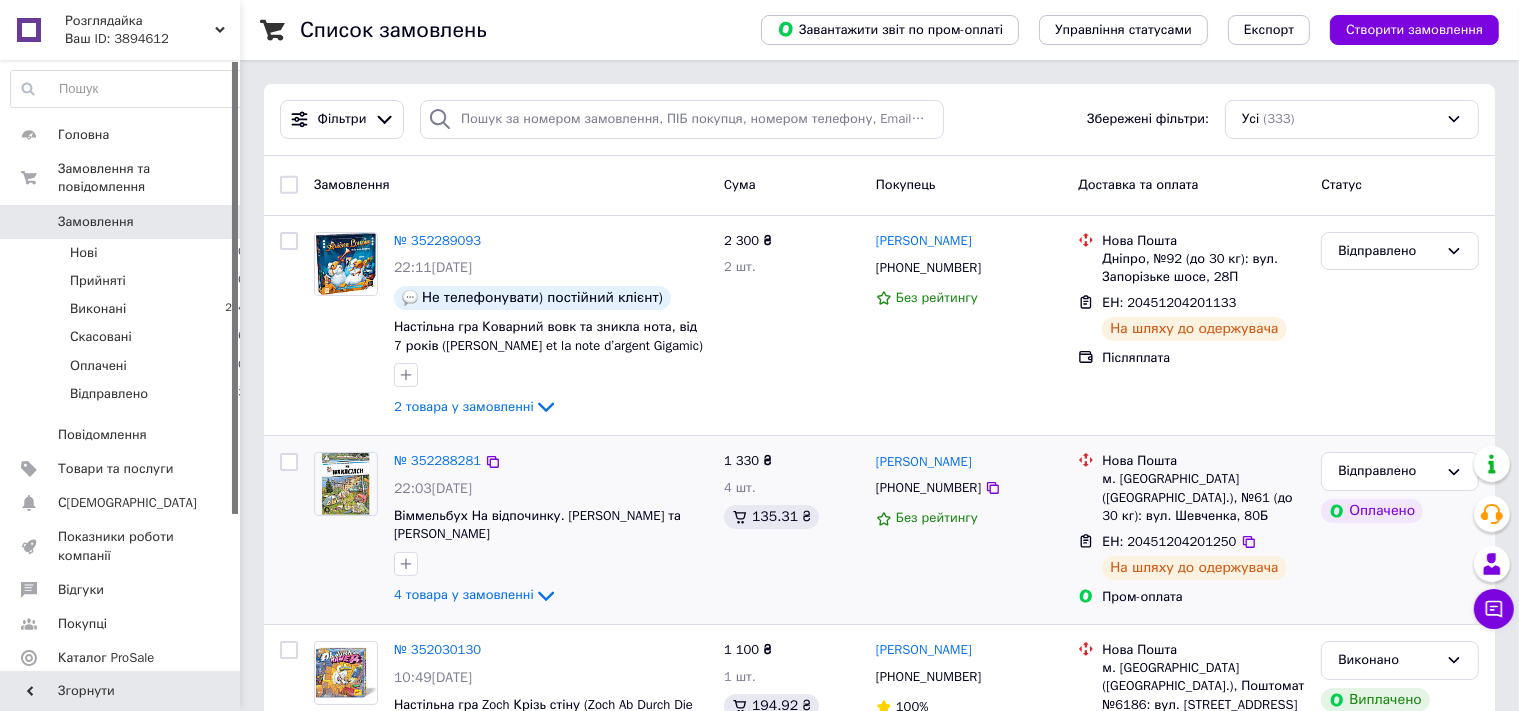 scroll, scrollTop: 316, scrollLeft: 0, axis: vertical 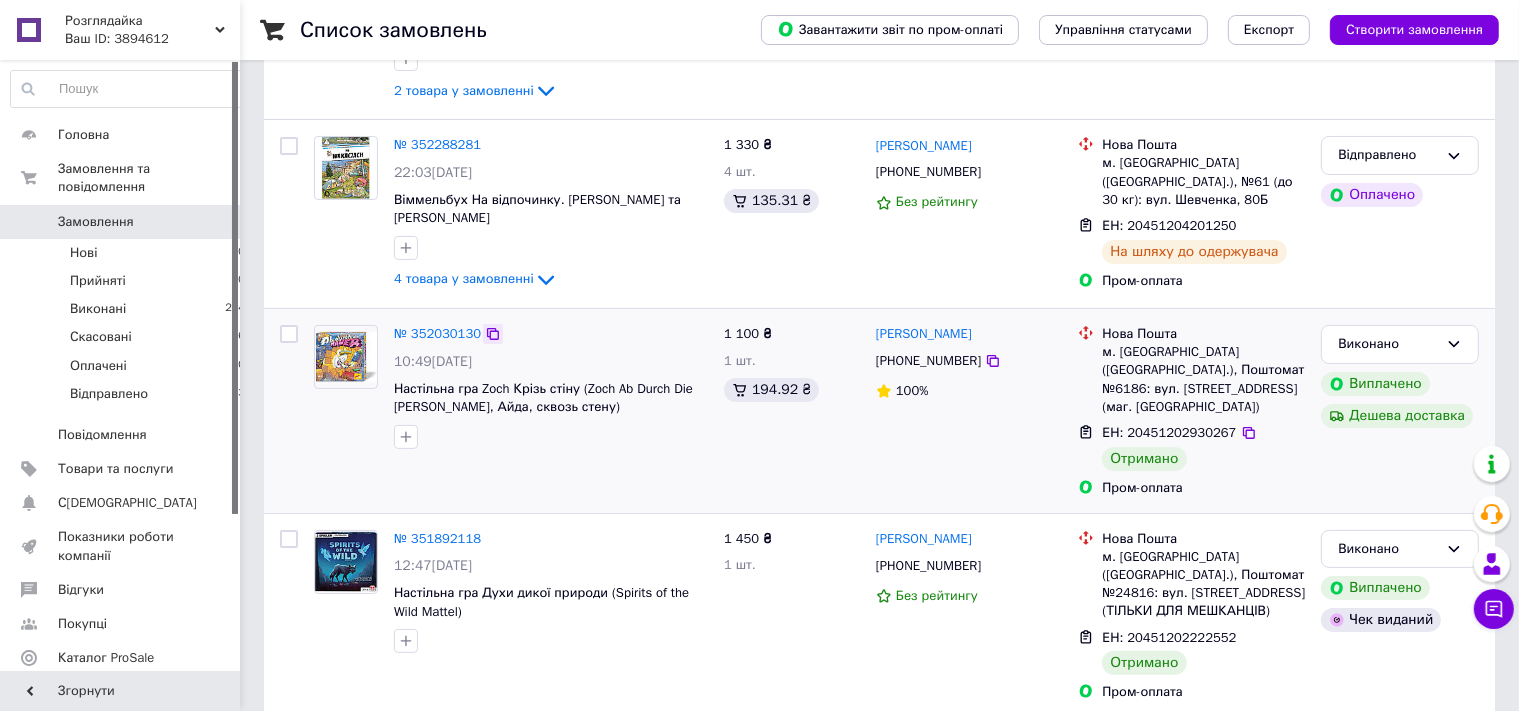click 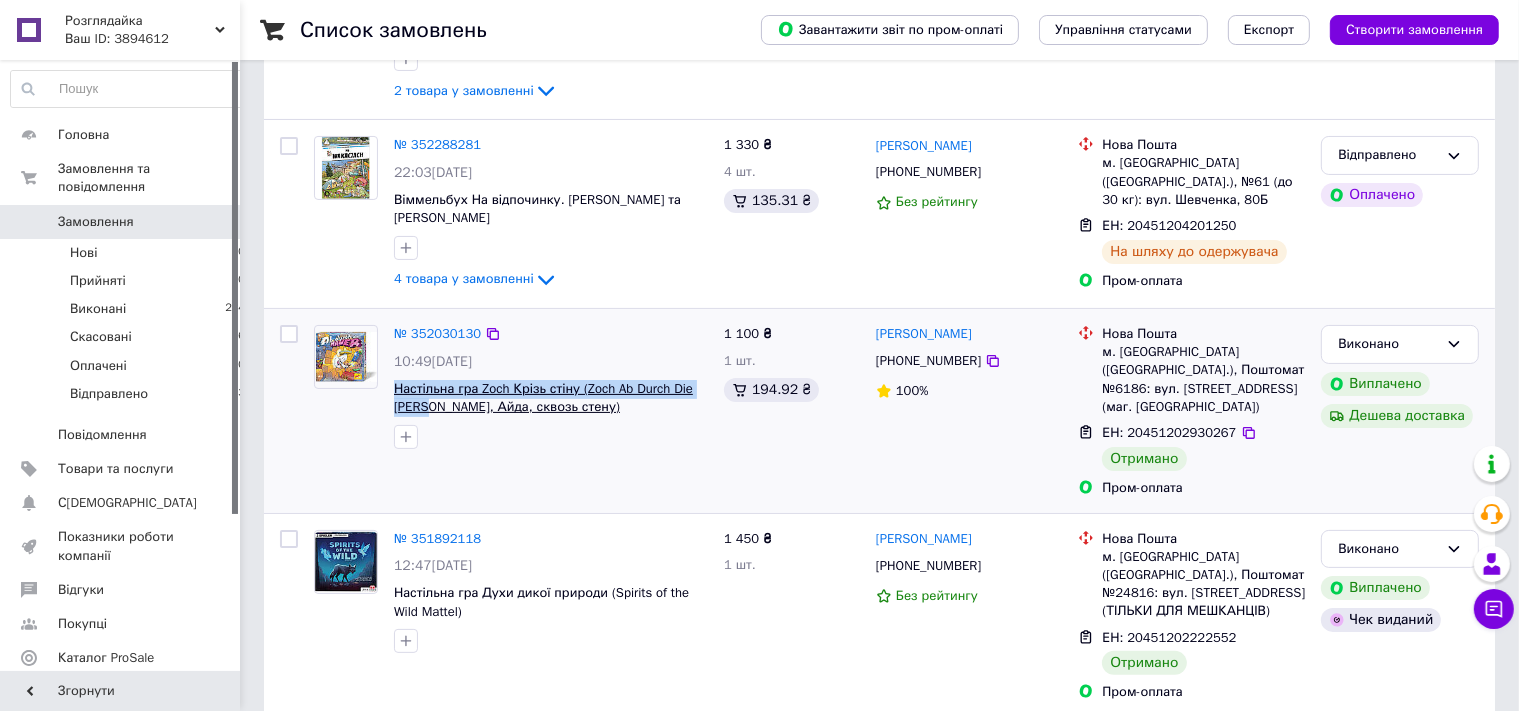 drag, startPoint x: 388, startPoint y: 388, endPoint x: 431, endPoint y: 402, distance: 45.221676 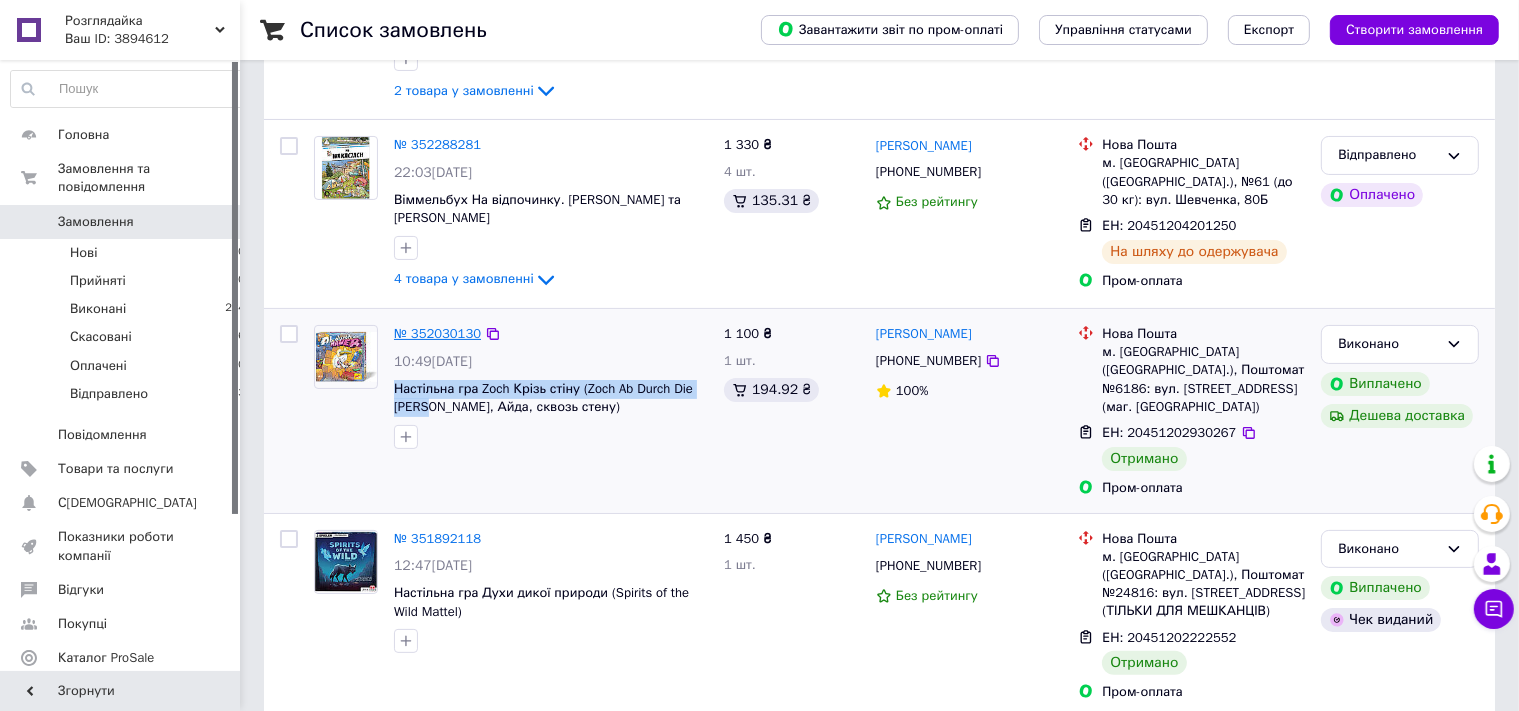 click on "№ 352030130" at bounding box center [437, 333] 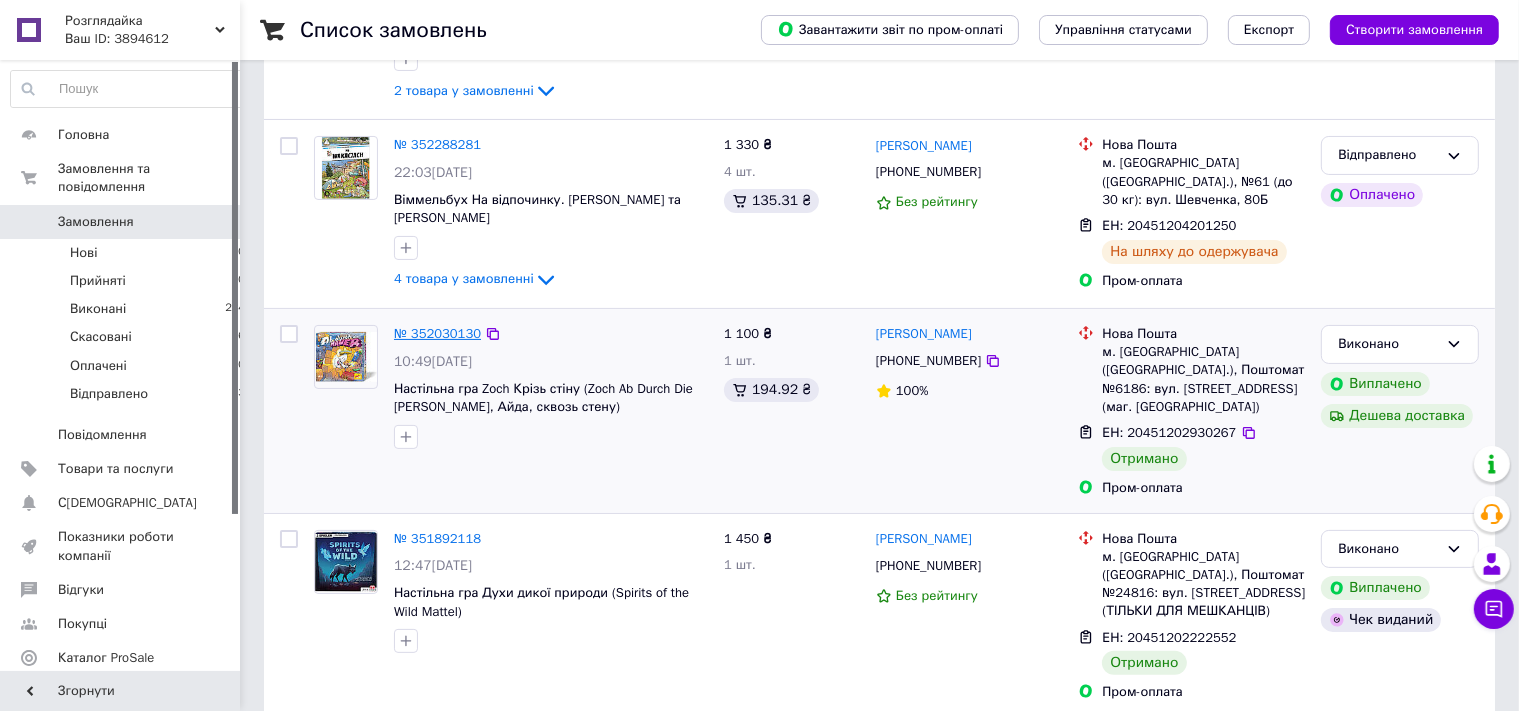 scroll, scrollTop: 0, scrollLeft: 0, axis: both 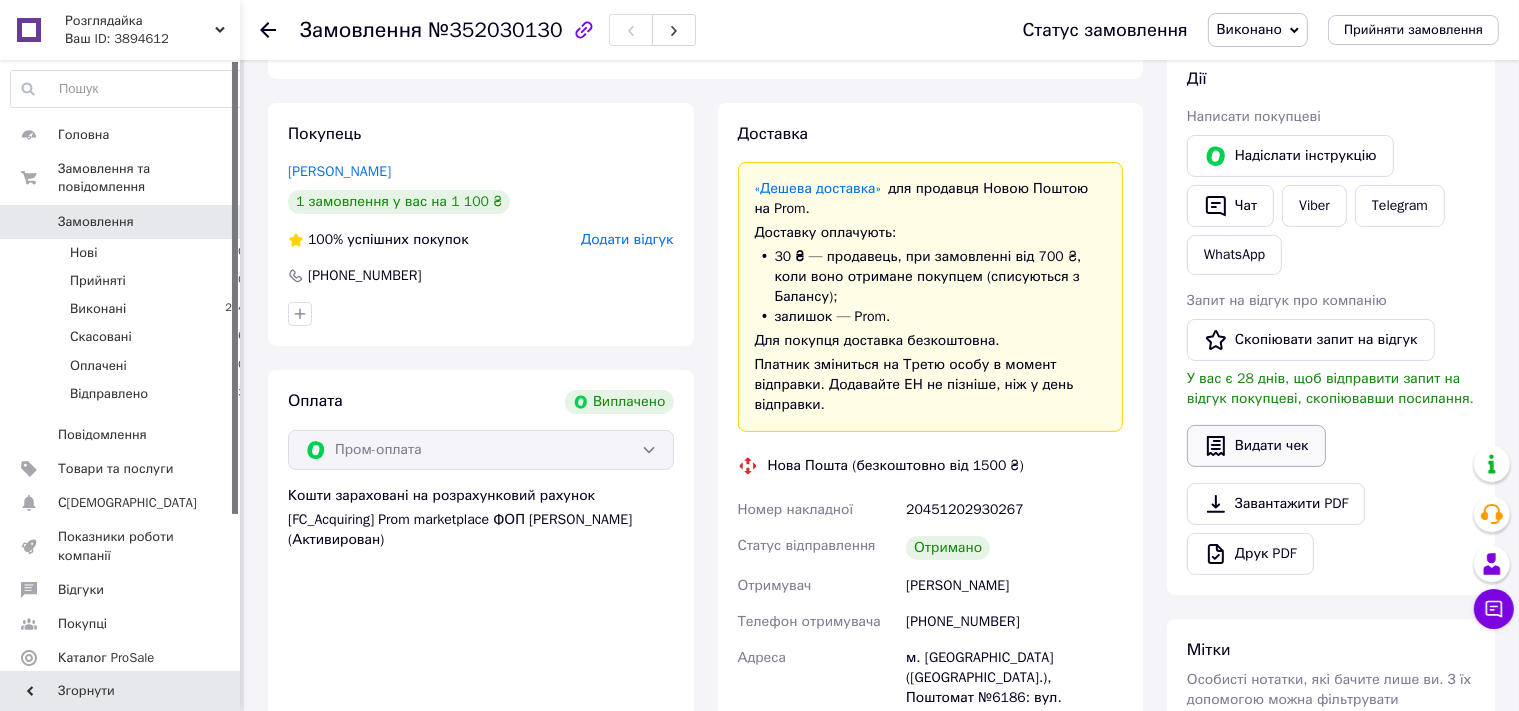 click on "Видати чек" at bounding box center (1256, 446) 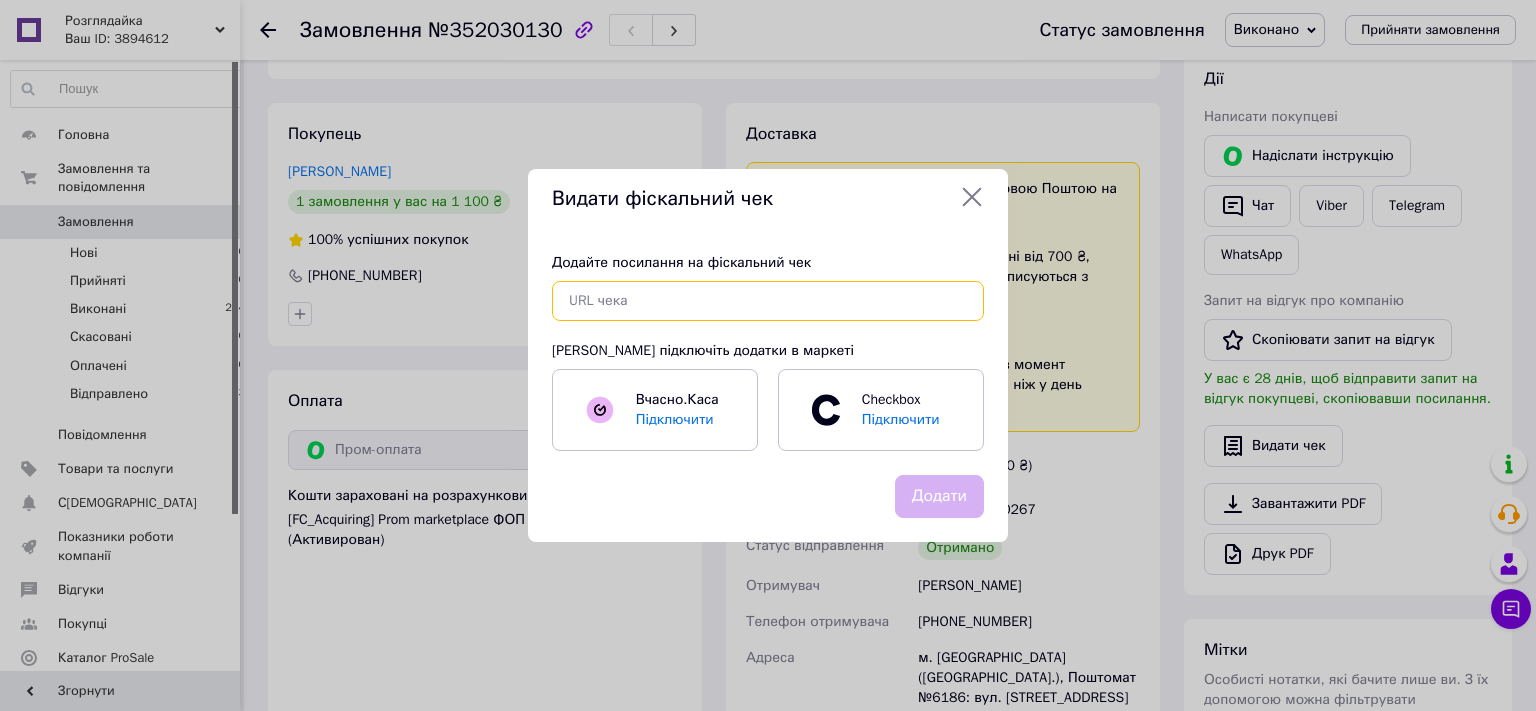 click at bounding box center [768, 301] 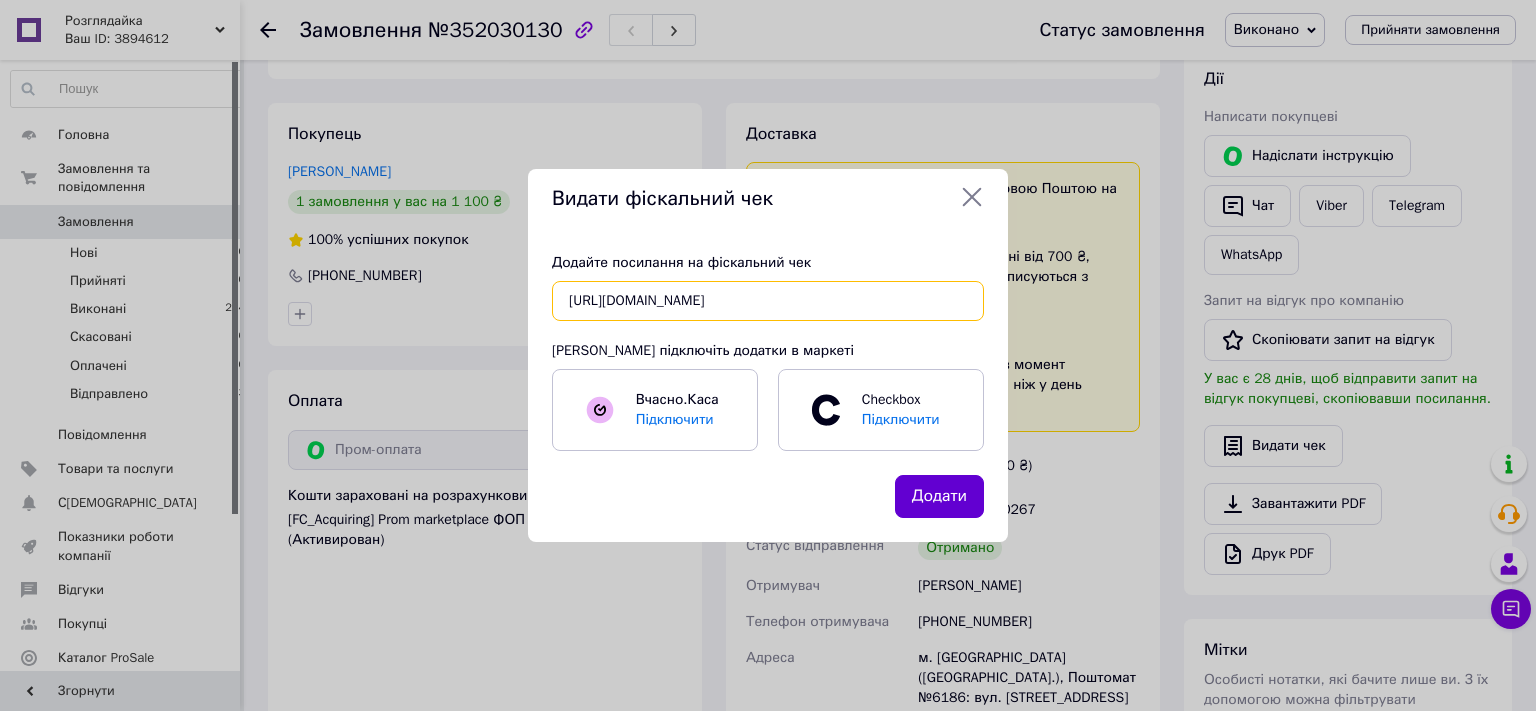 type on "[URL][DOMAIN_NAME]" 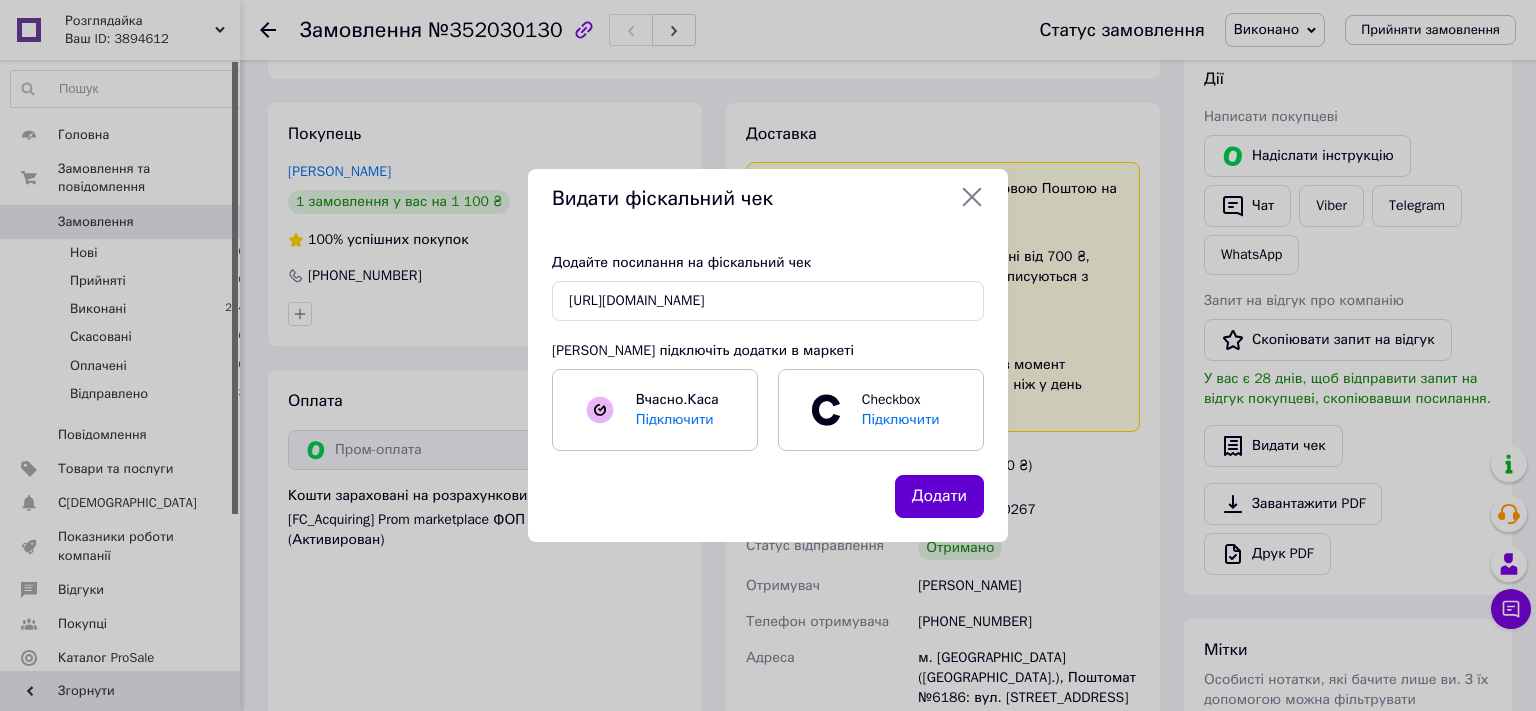 click on "Додати" at bounding box center [939, 496] 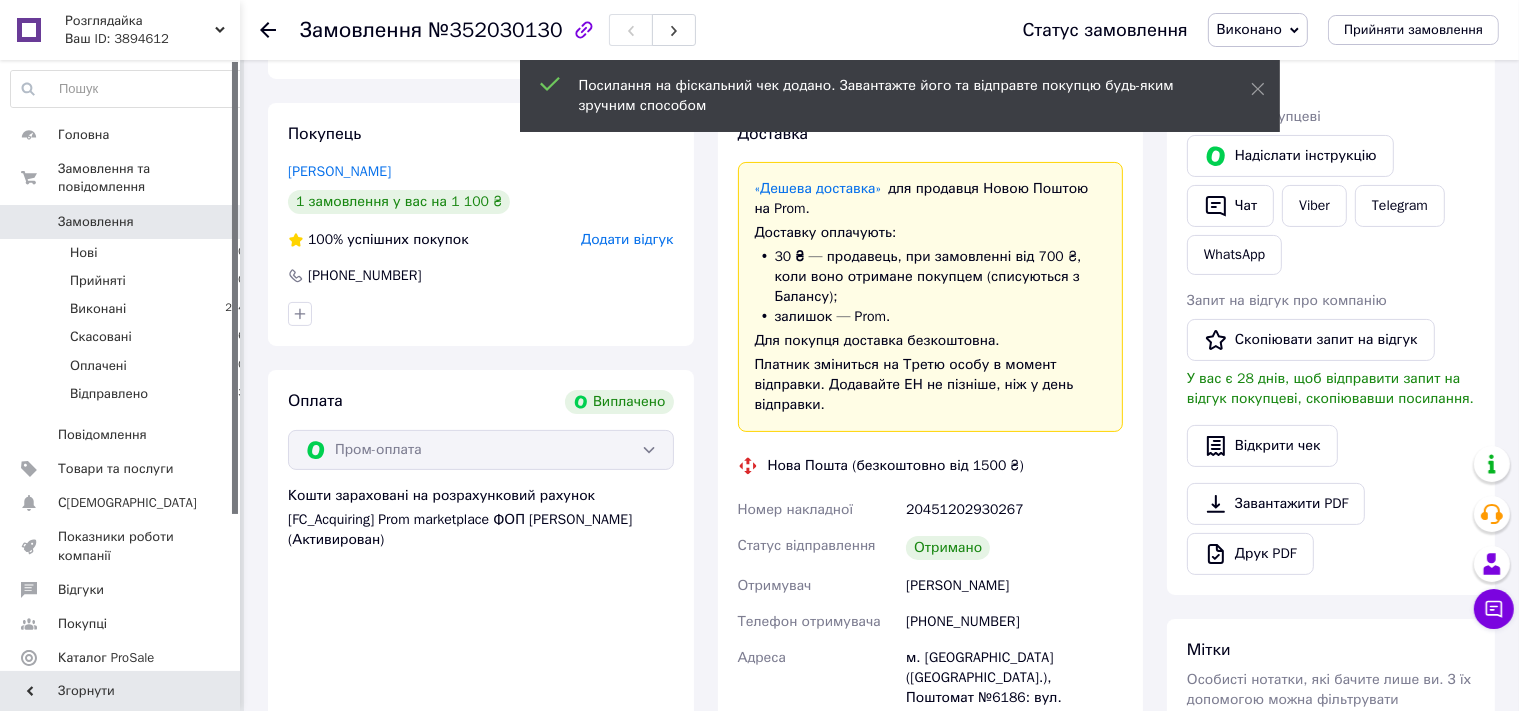 click on "Додати відгук" at bounding box center (627, 239) 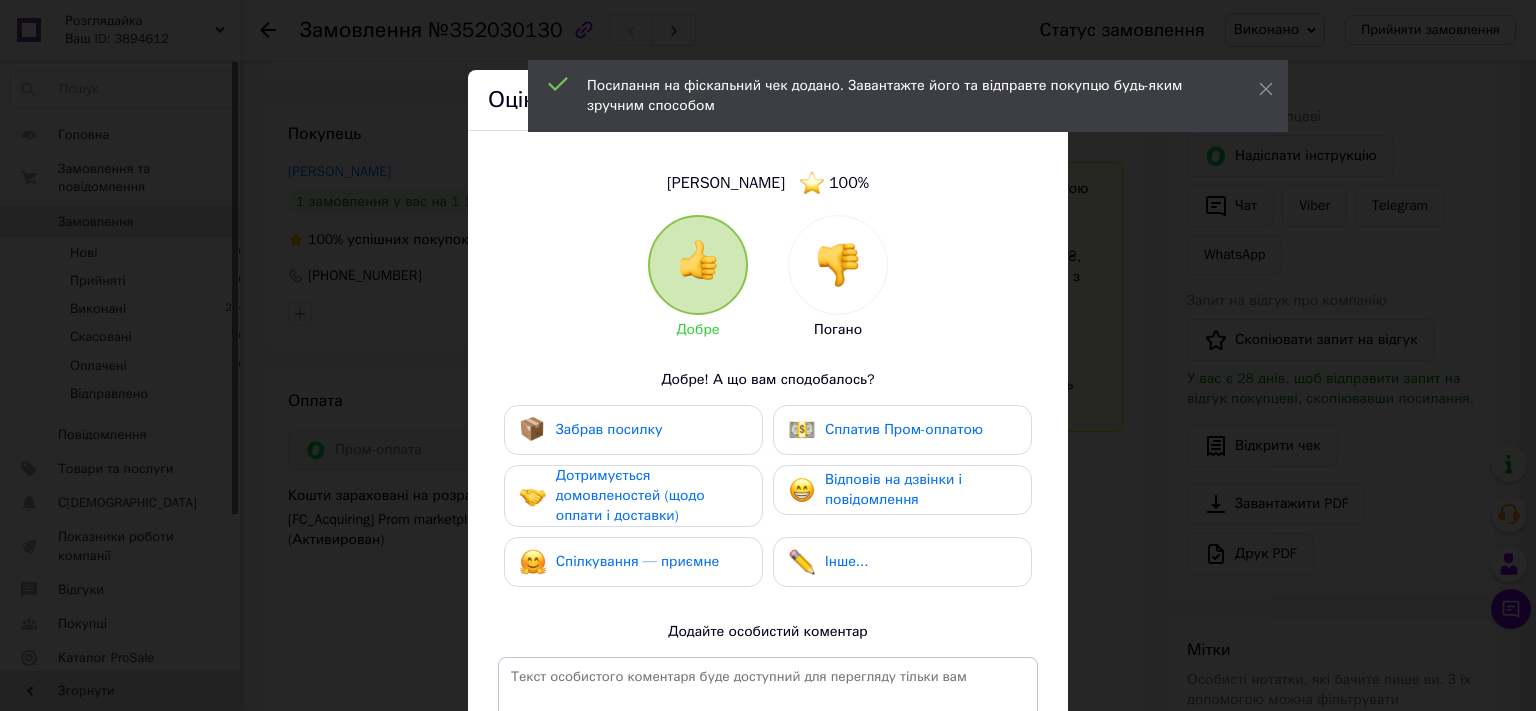 click on "Забрав посилку" at bounding box center [633, 430] 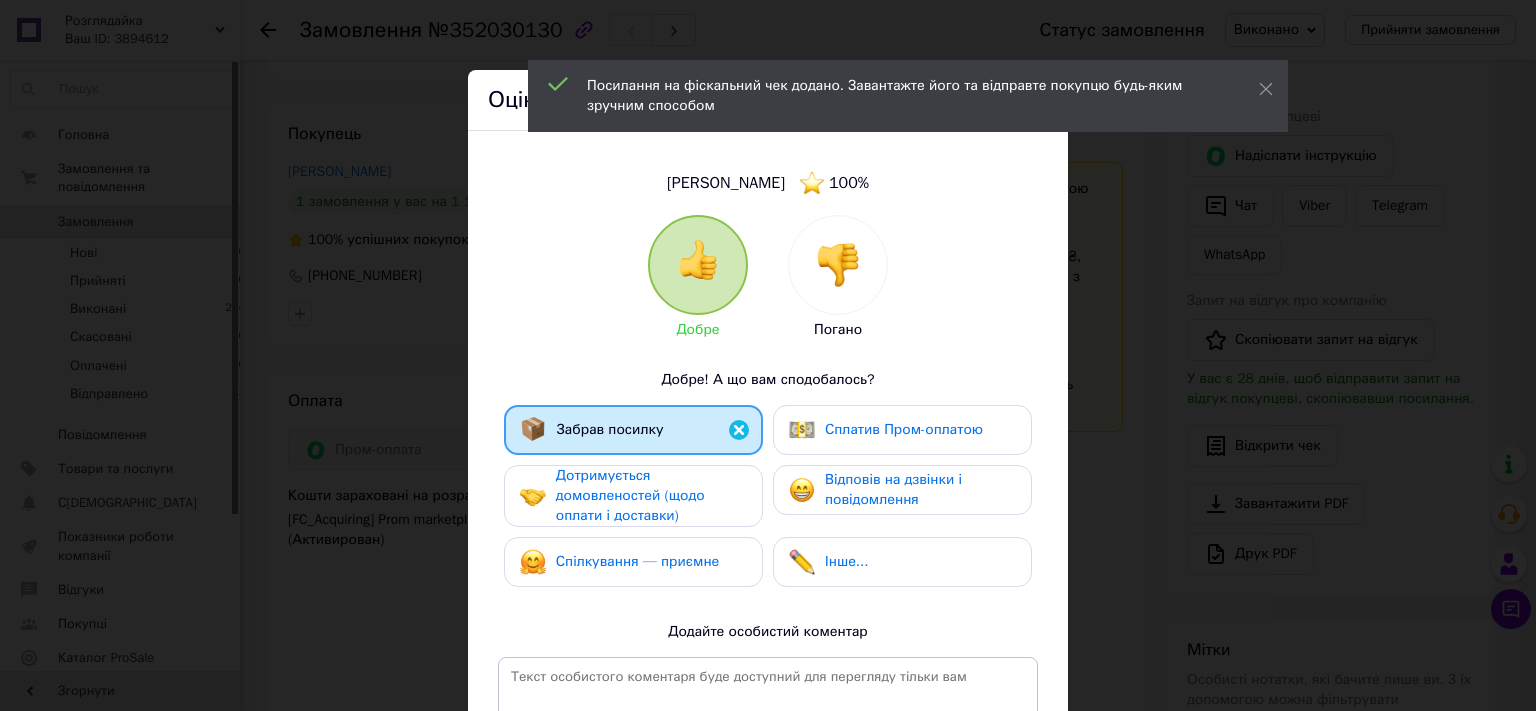 click on "Дотримується домовленостей (щодо оплати і доставки)" at bounding box center [630, 495] 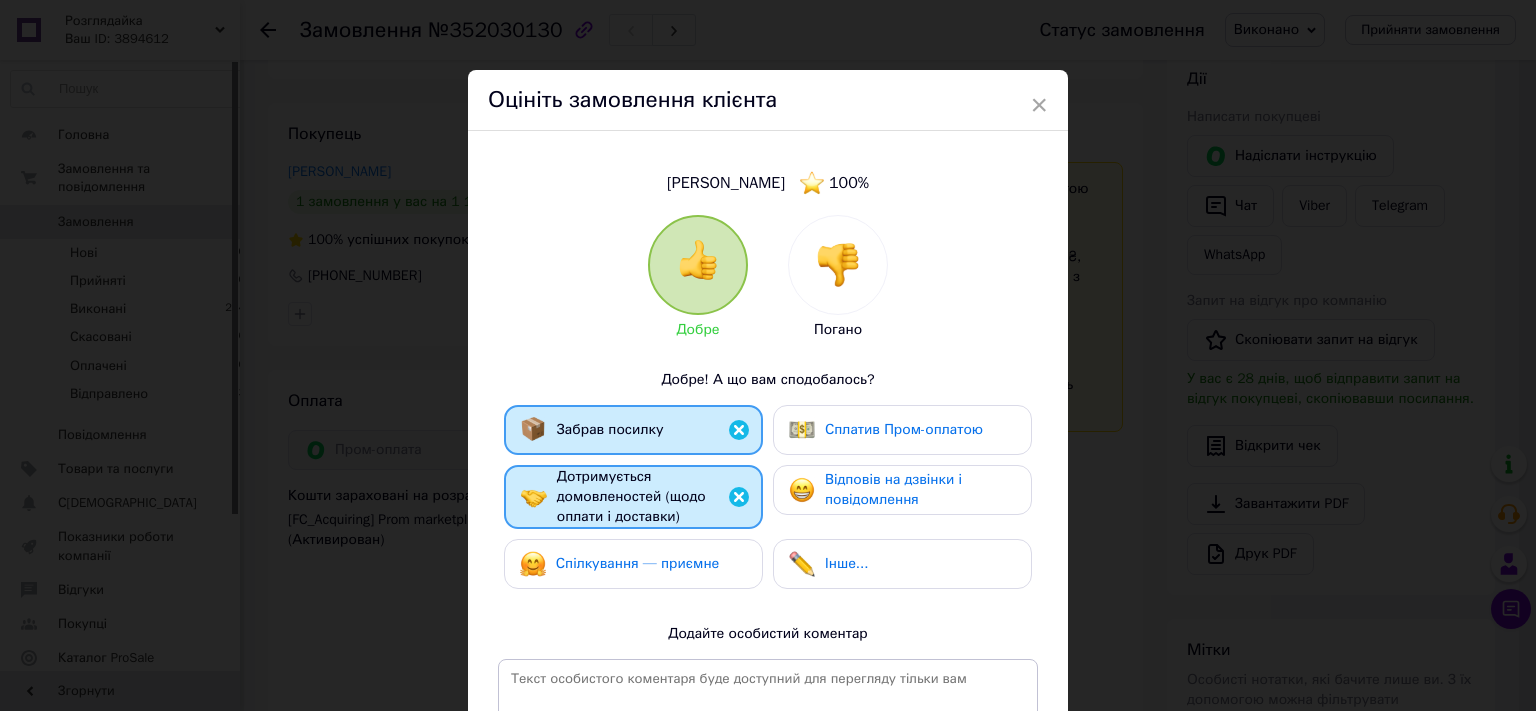 click on "Спілкування — приємне" at bounding box center [633, 564] 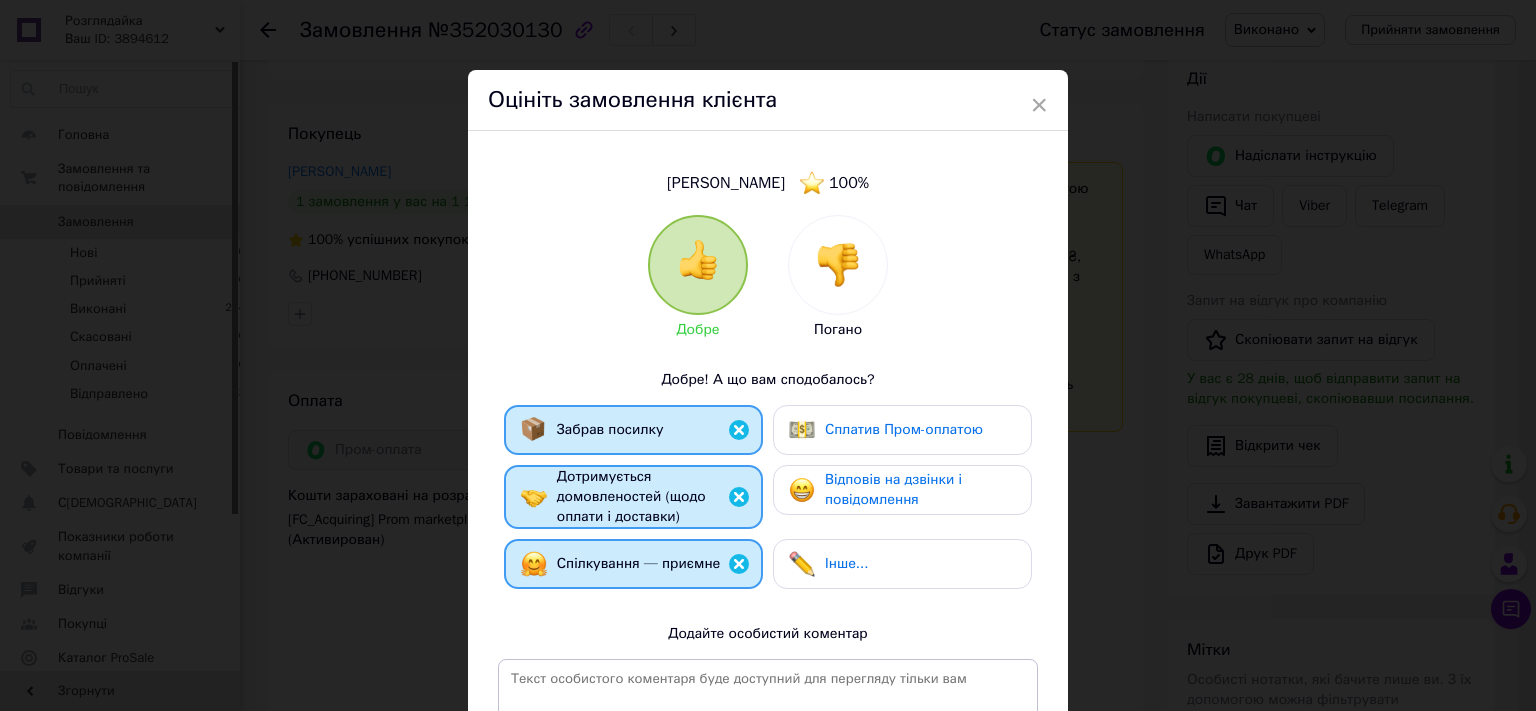 click on "Сплатив Пром-оплатою" at bounding box center [904, 429] 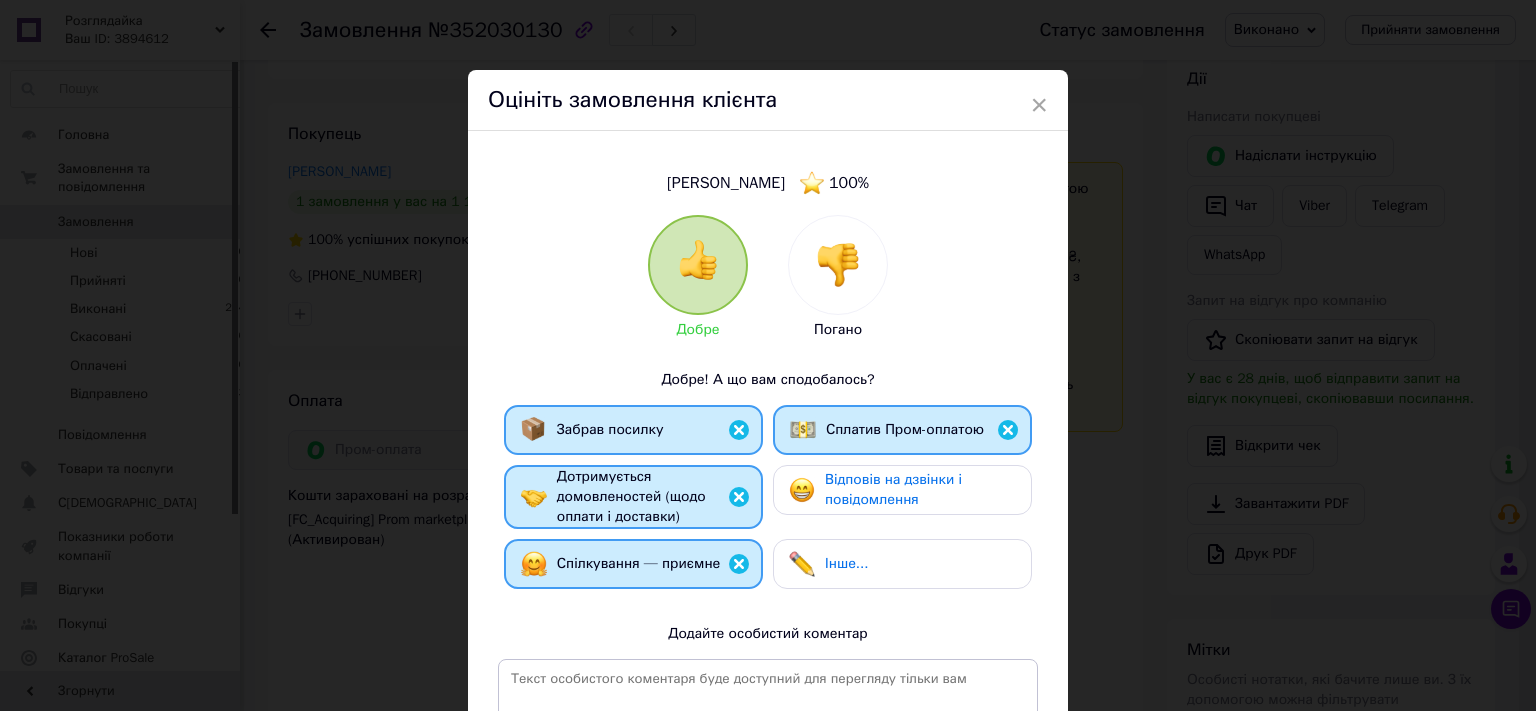 click on "Відповів на дзвінки і повідомлення" at bounding box center (893, 489) 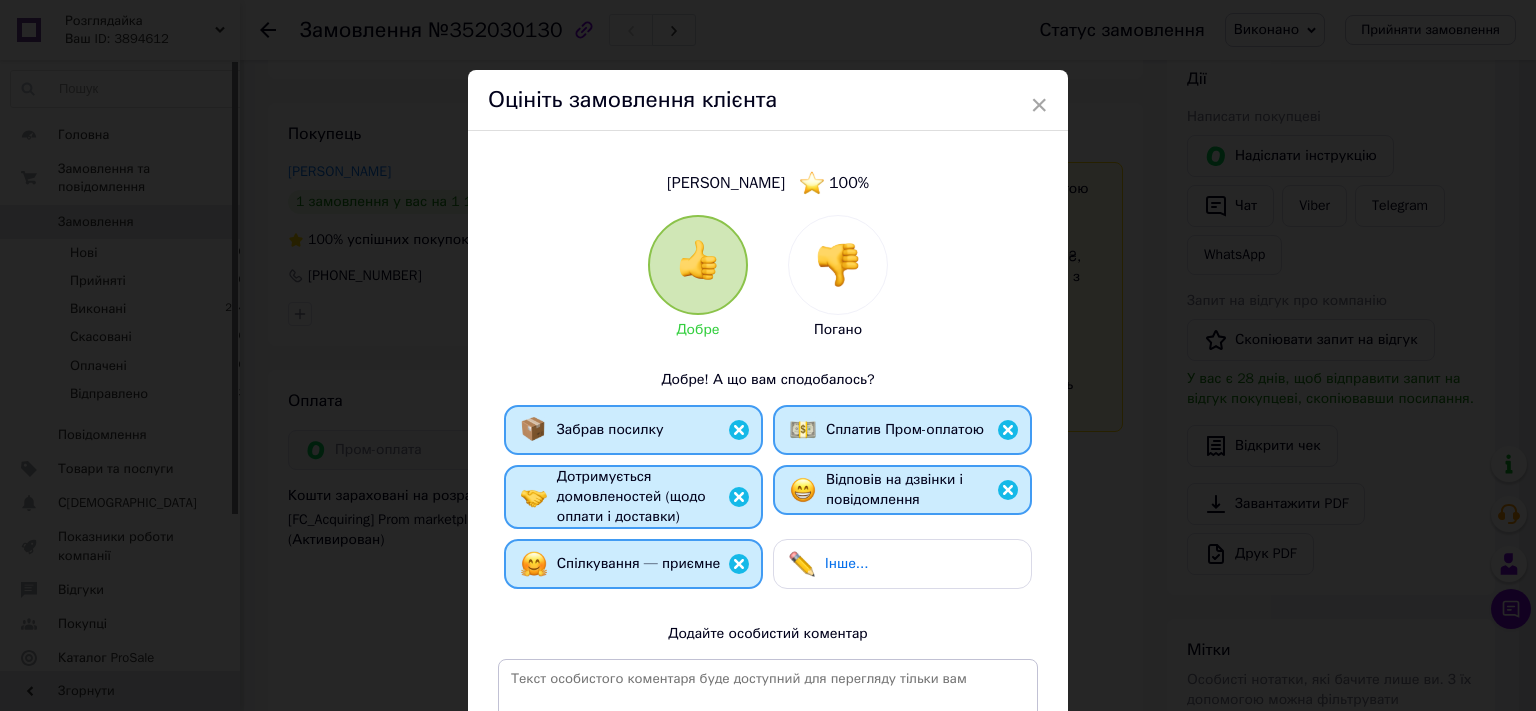 click on "Добре Погано Добре! А що вам сподобалось? Забрав посилку Сплатив Пром-оплатою Дотримується домовленостей (щодо оплати і доставки) Відповів на дзвінки і повідомлення Спілкування — приємне Інше... Додайте особистий коментар 0   з   500" at bounding box center (768, 529) 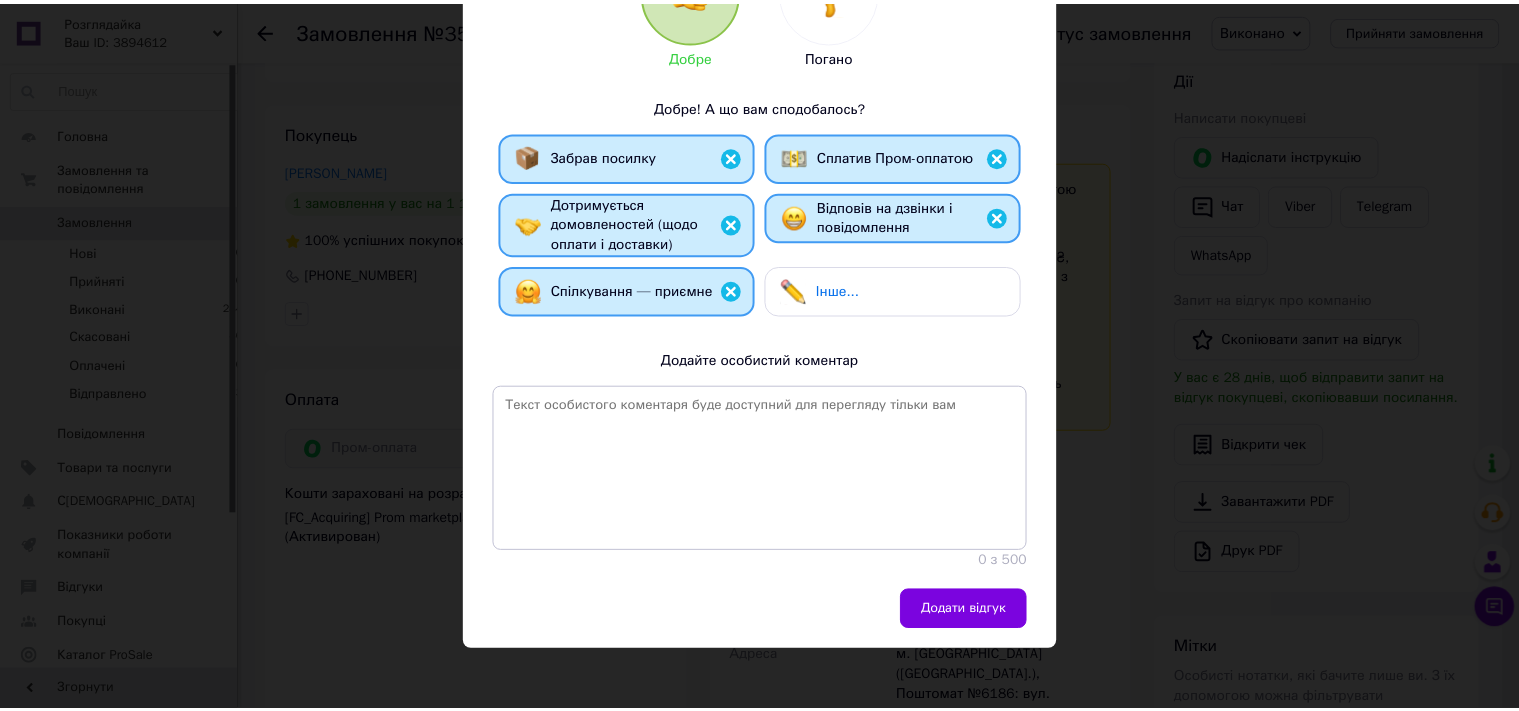scroll, scrollTop: 311, scrollLeft: 0, axis: vertical 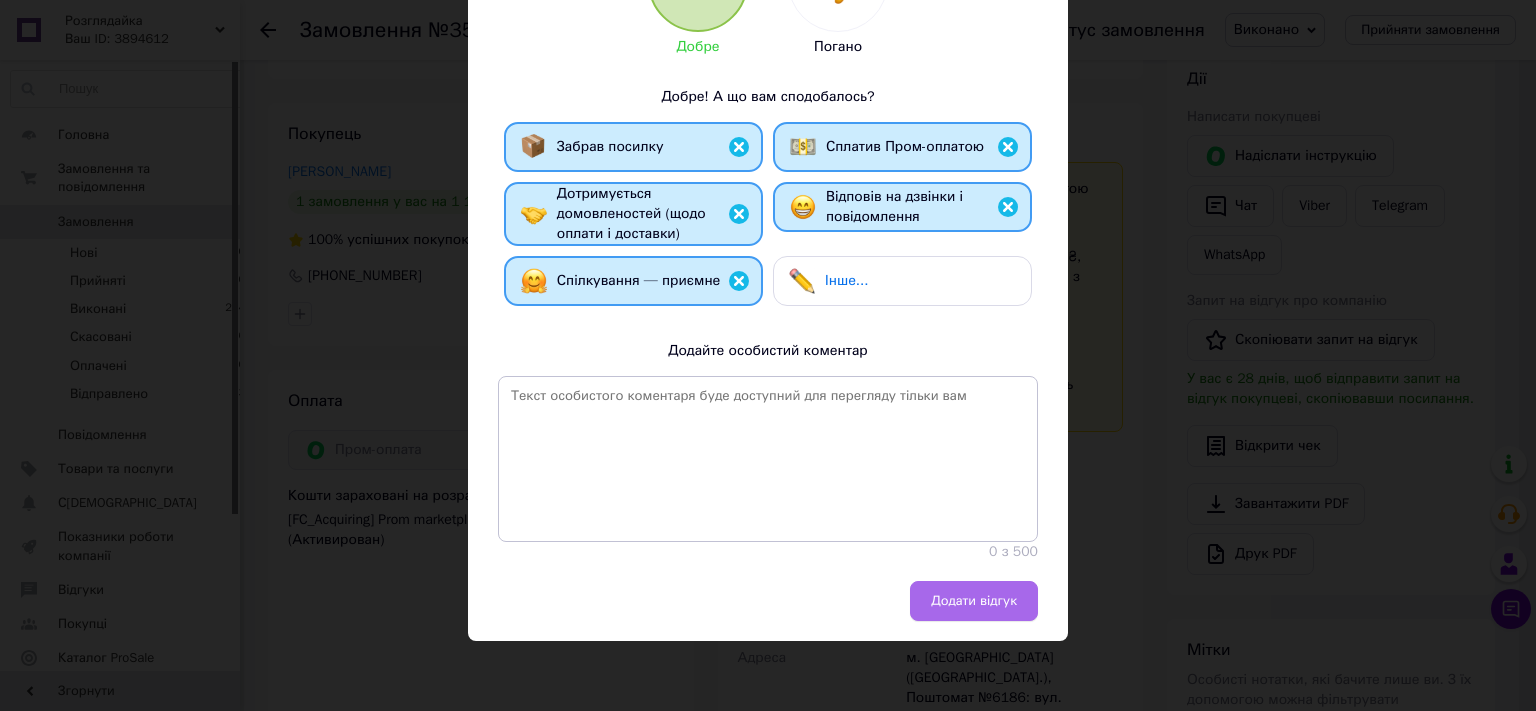 click on "Додати відгук" at bounding box center [974, 601] 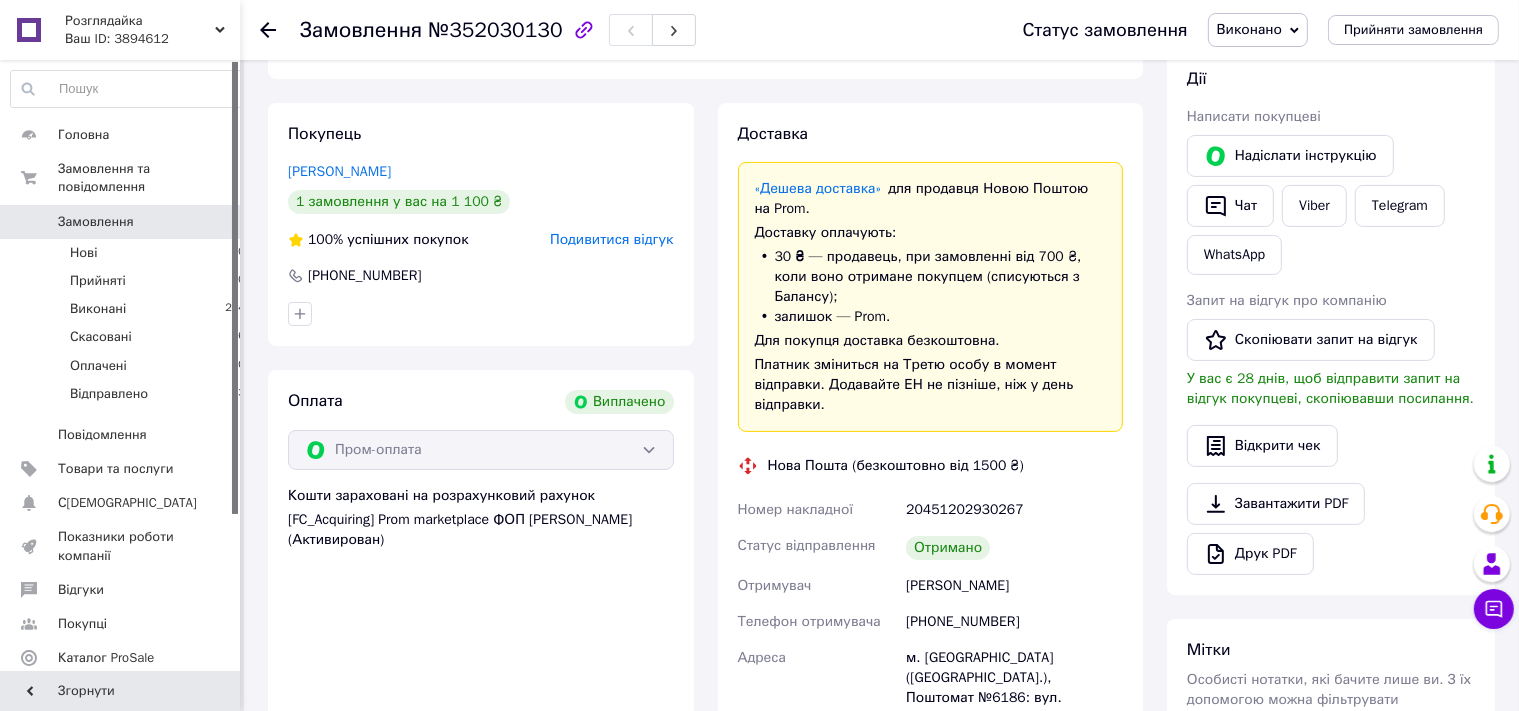 scroll, scrollTop: 0, scrollLeft: 0, axis: both 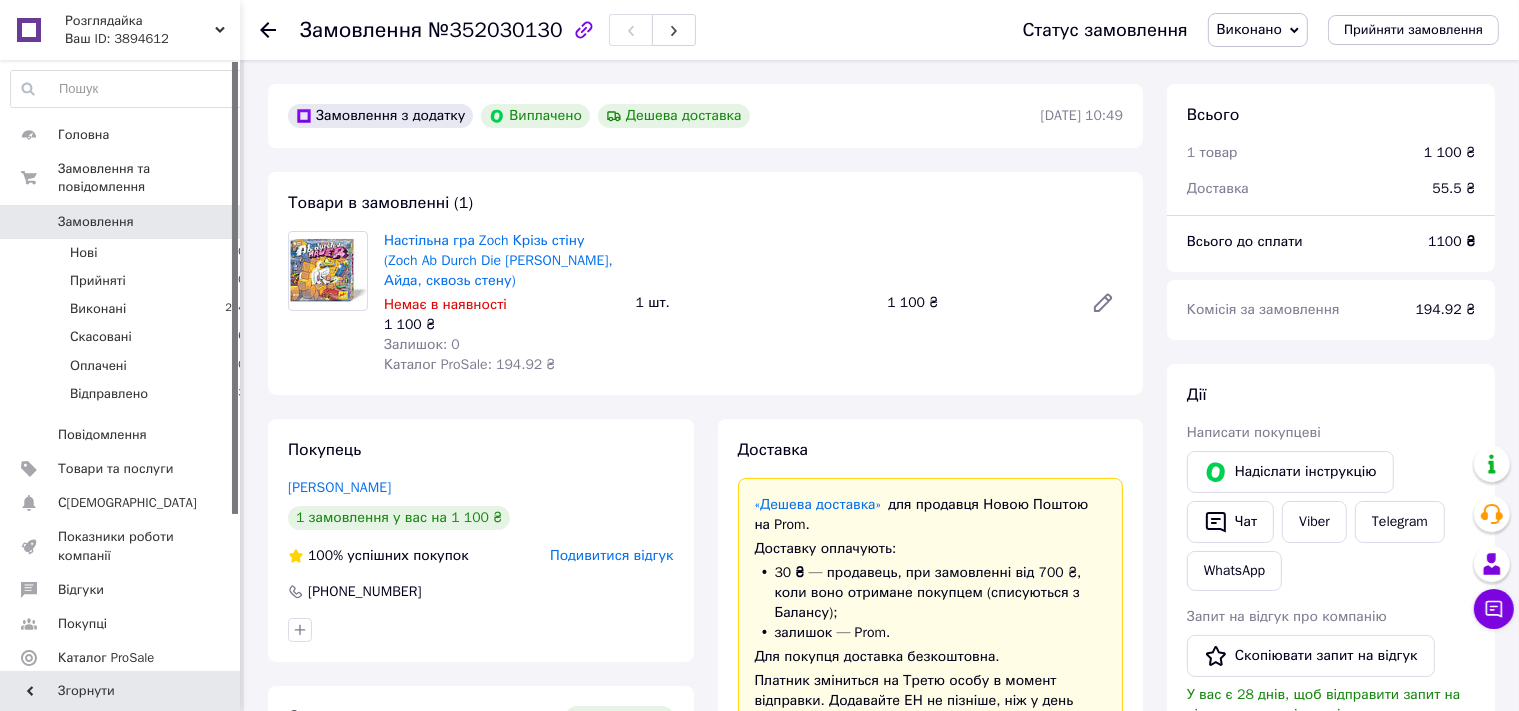 click on "Замовлення" at bounding box center (96, 222) 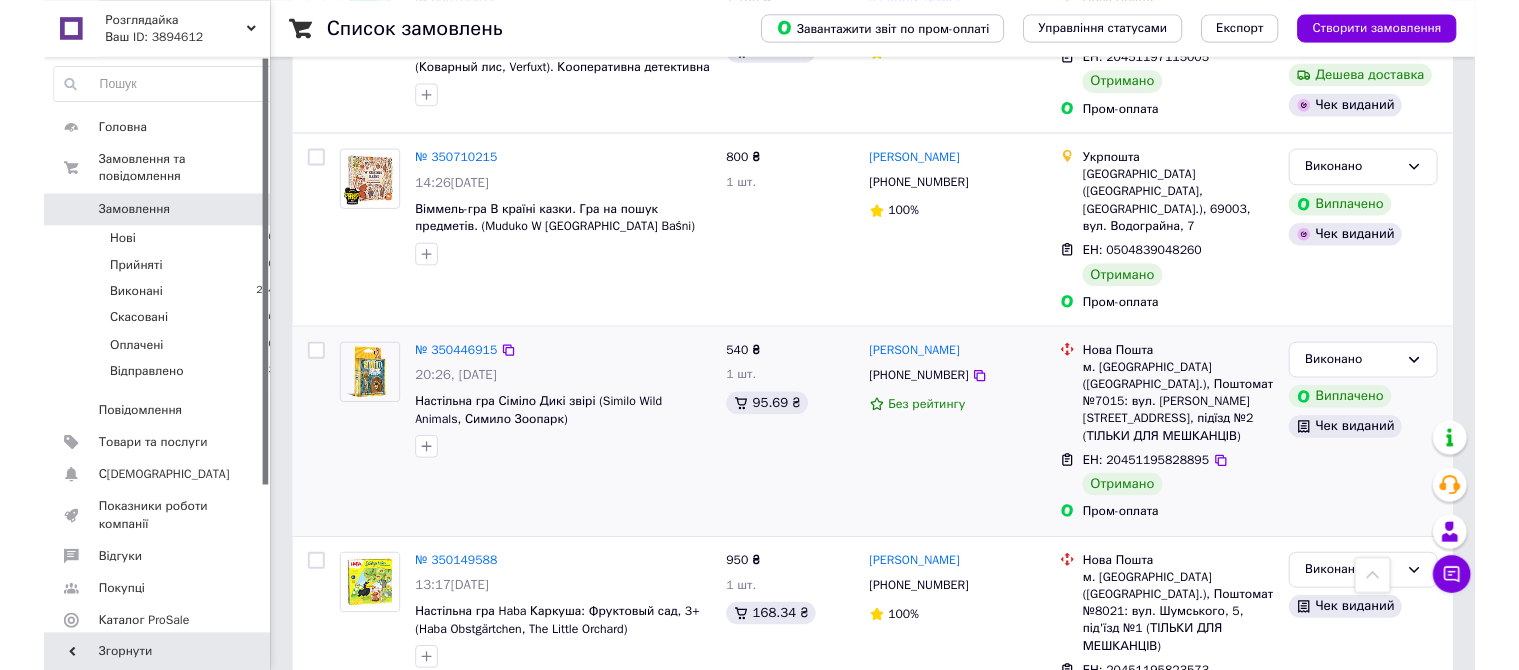 scroll, scrollTop: 2323, scrollLeft: 0, axis: vertical 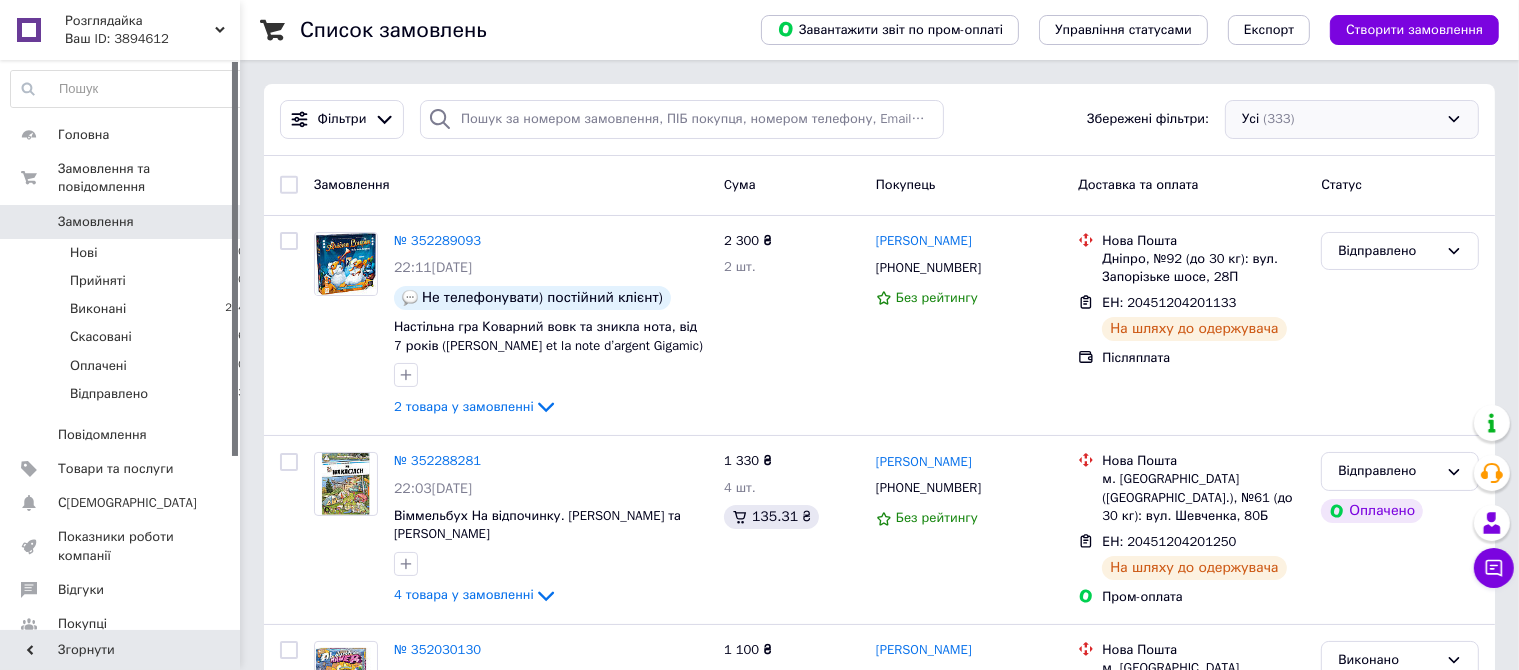click on "Усі (333)" at bounding box center (1352, 119) 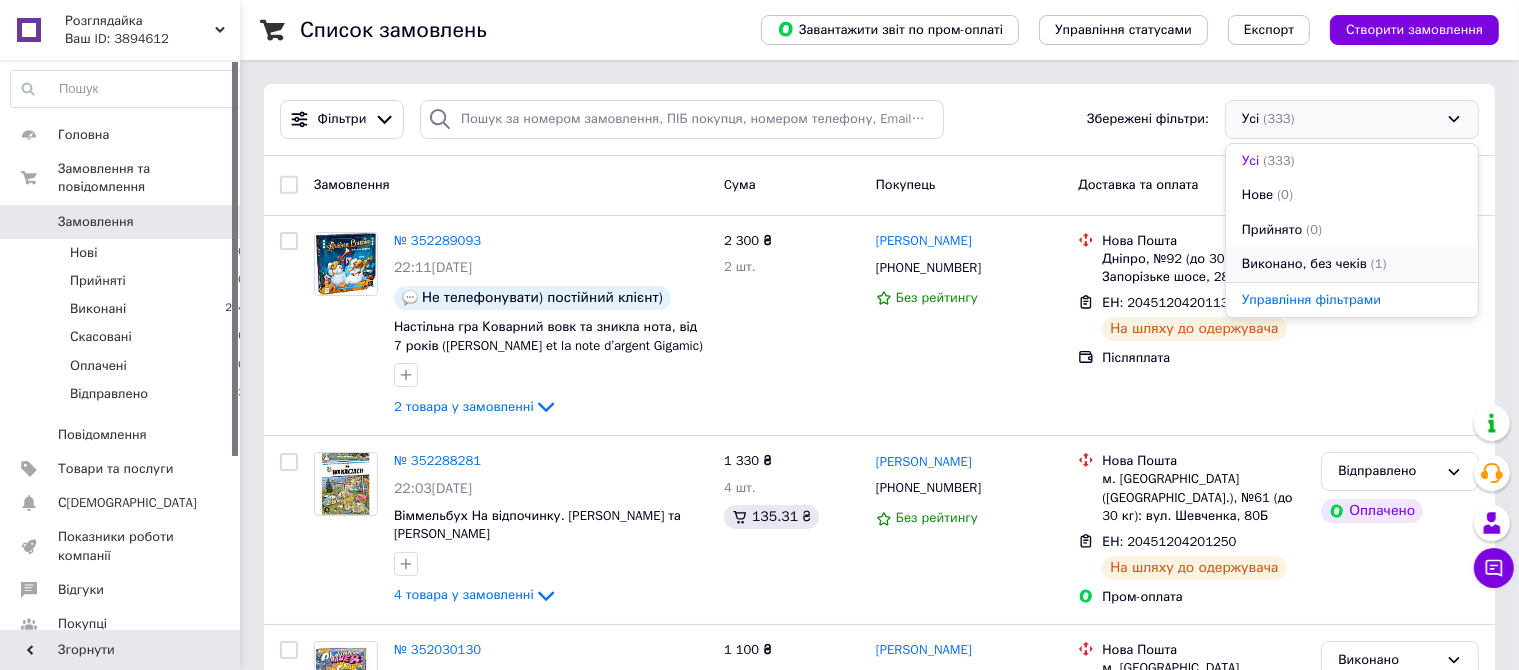 click on "Виконано, без чеків" at bounding box center [1304, 264] 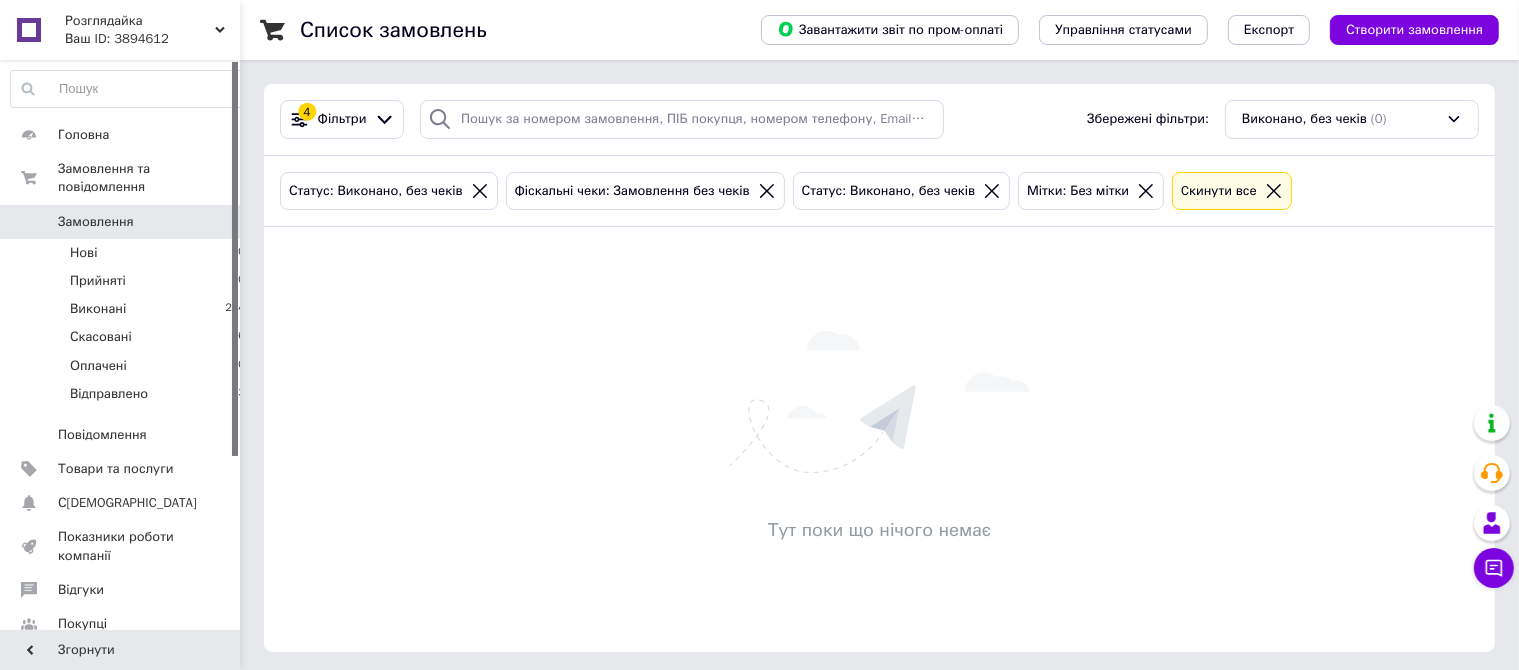 click on "Замовлення" at bounding box center (96, 222) 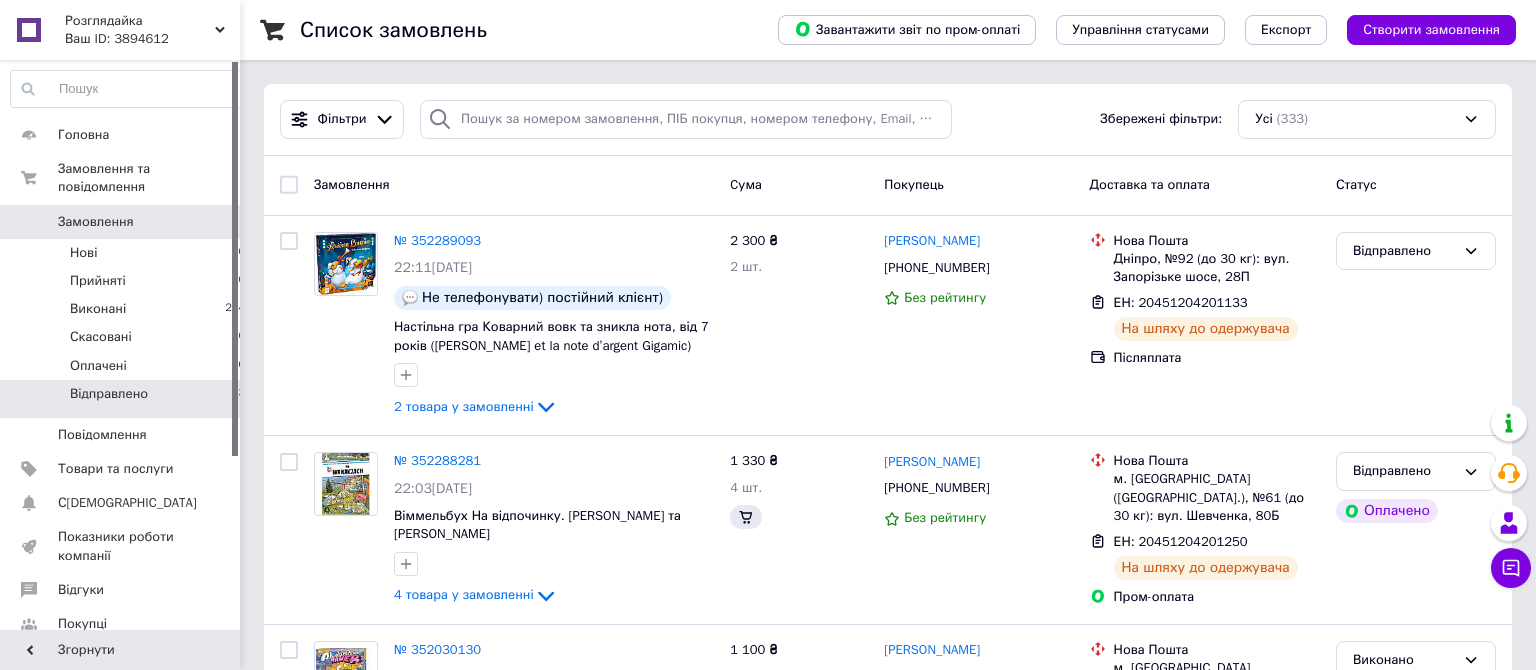 click on "Відправлено 3" at bounding box center (128, 399) 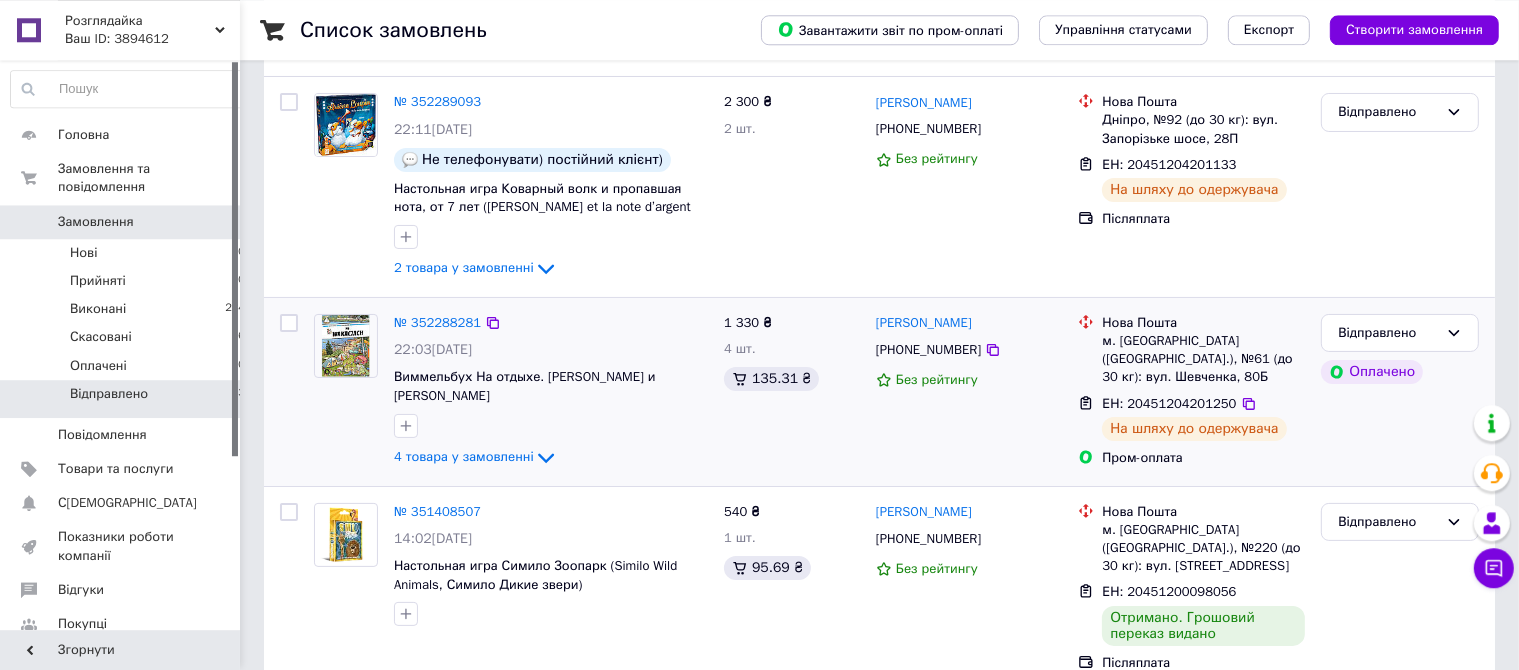 scroll, scrollTop: 213, scrollLeft: 0, axis: vertical 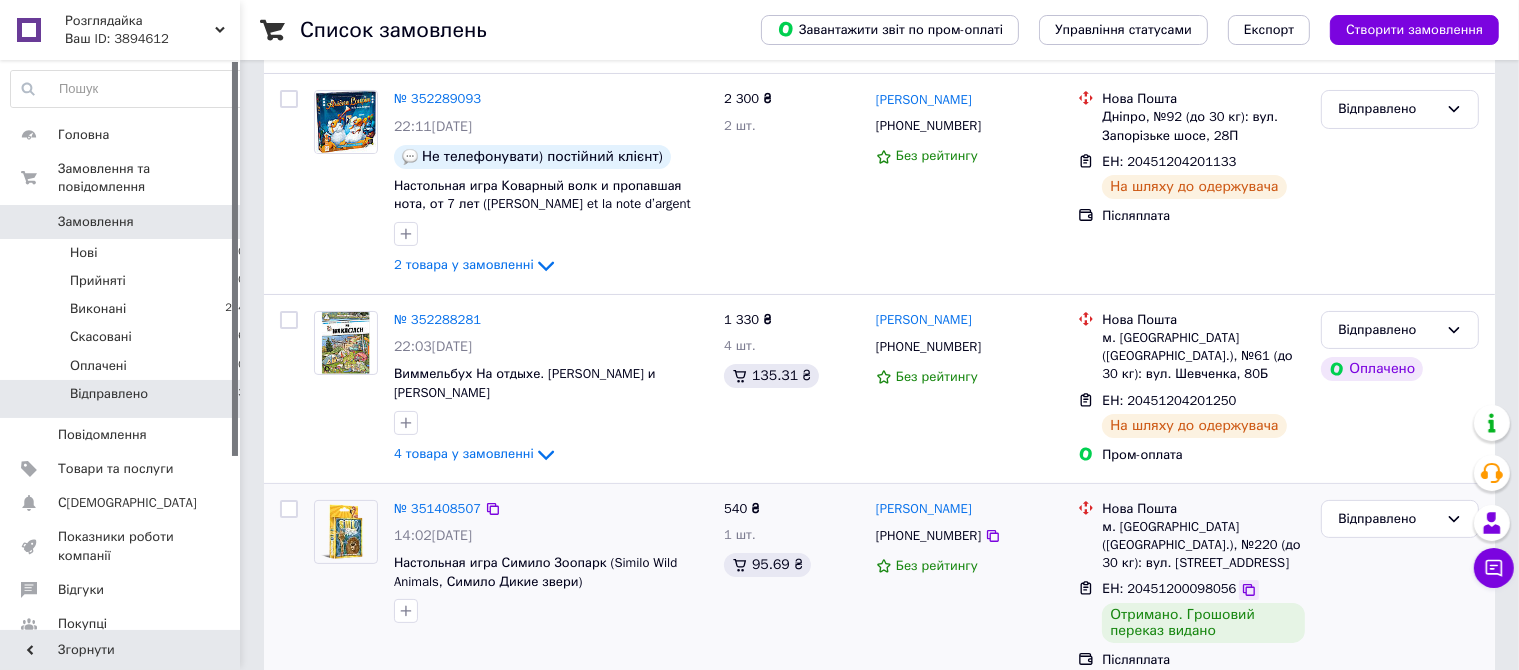 click 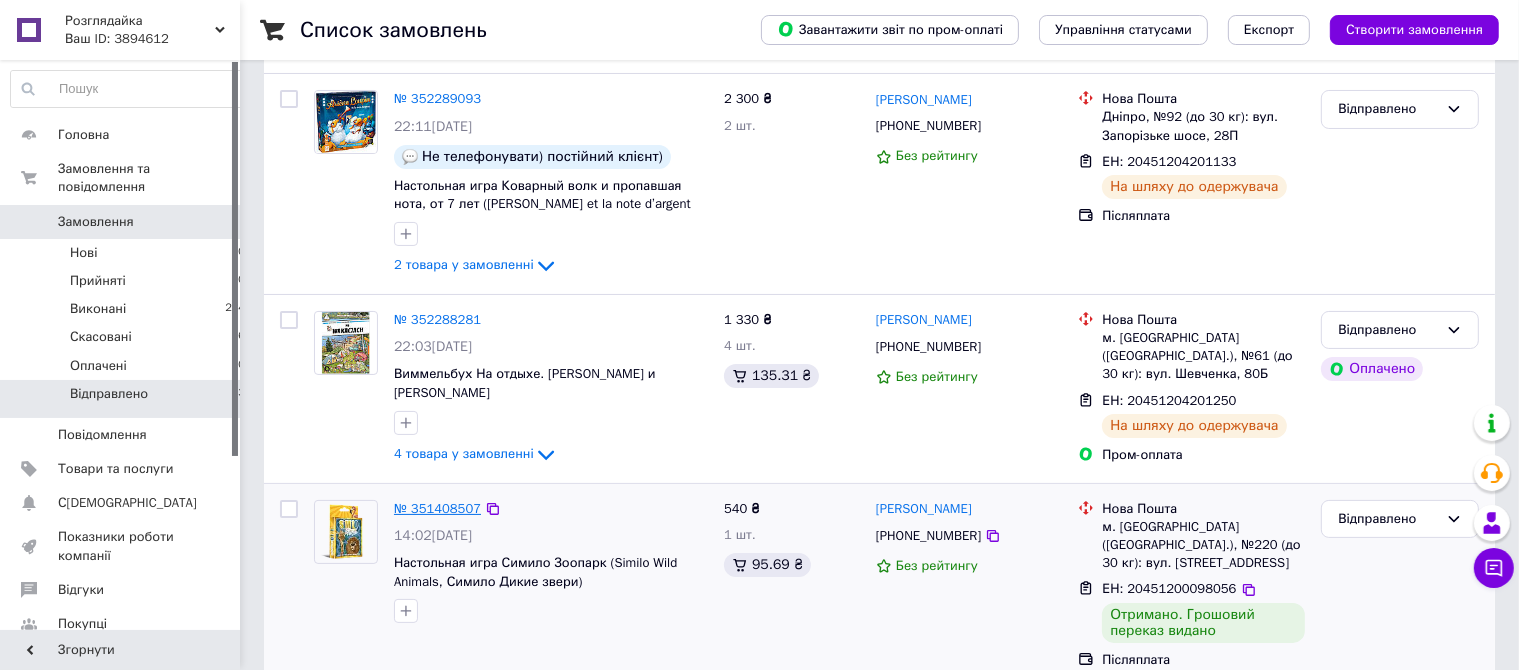 click on "№ 351408507" at bounding box center [437, 508] 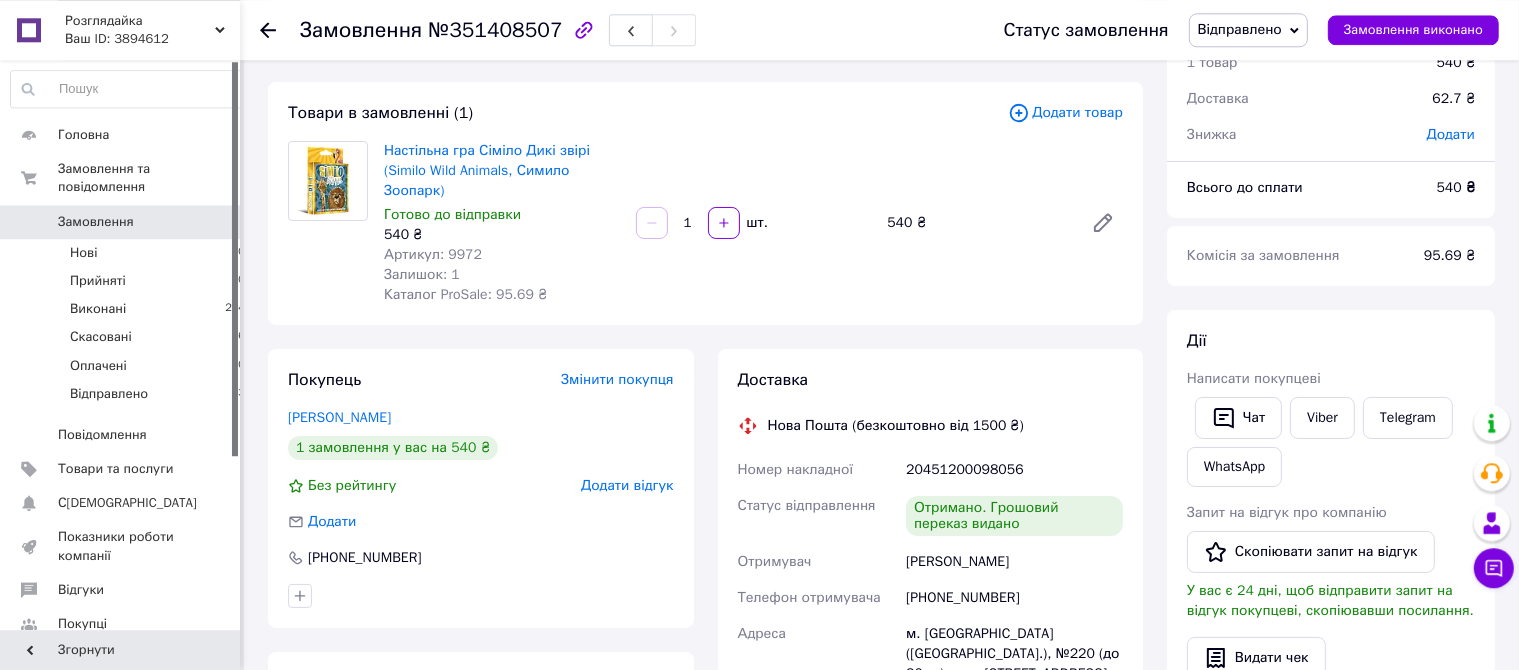 scroll, scrollTop: 0, scrollLeft: 0, axis: both 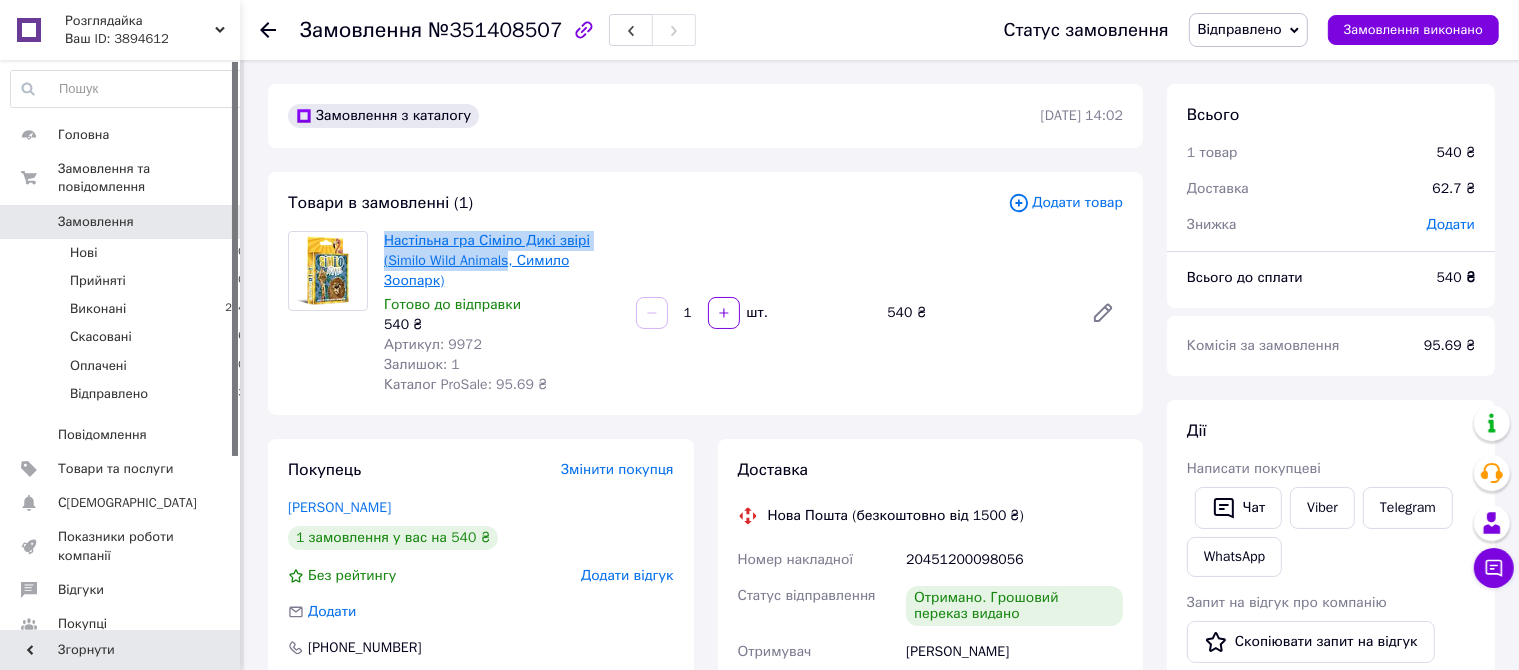 drag, startPoint x: 381, startPoint y: 242, endPoint x: 510, endPoint y: 258, distance: 129.98846 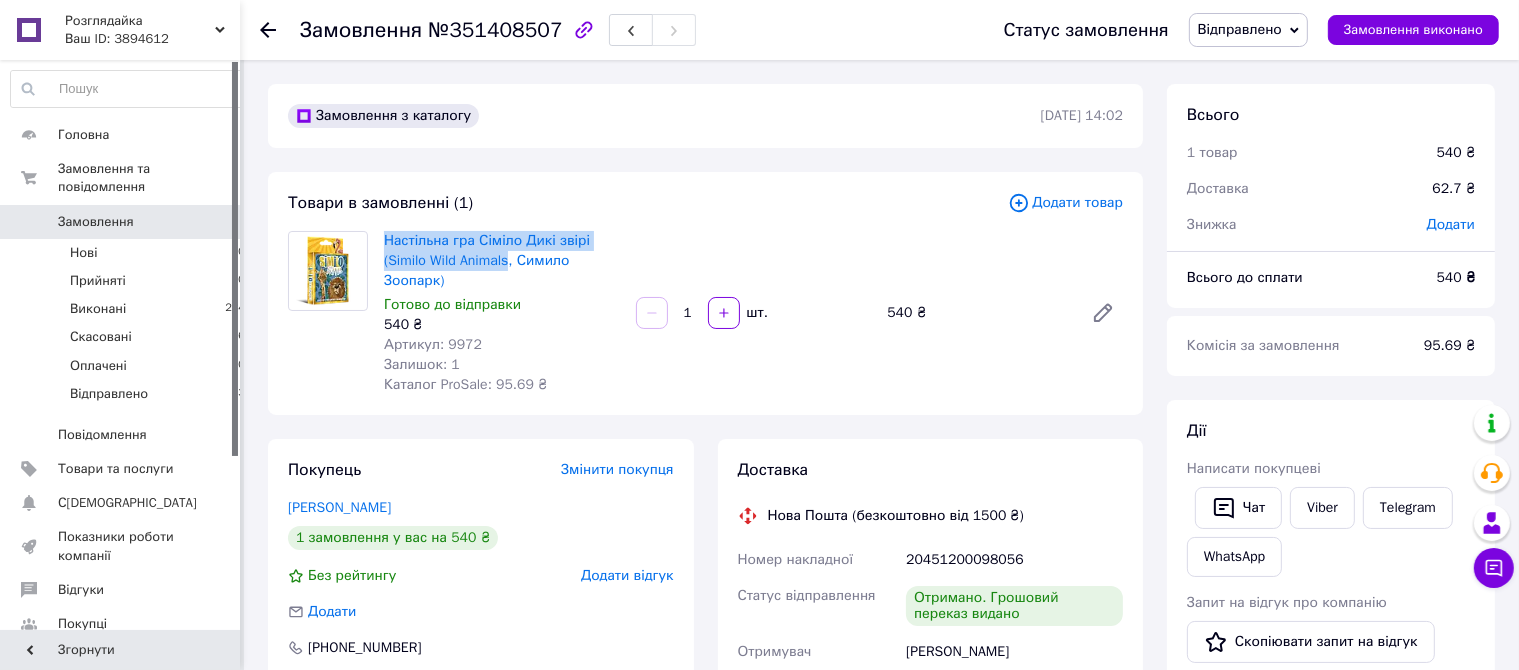 copy on "Настільна гра Сіміло Дикі звірі (Similo Wild Animals" 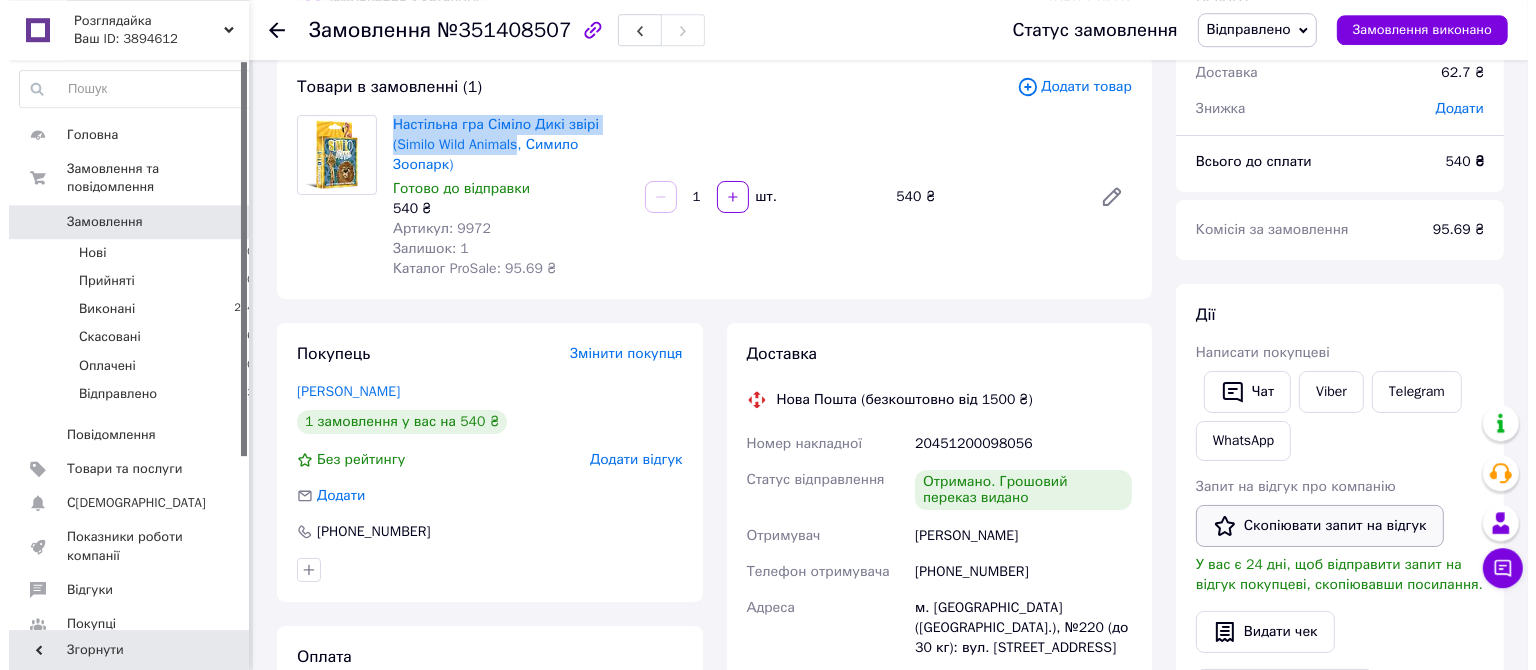 scroll, scrollTop: 211, scrollLeft: 0, axis: vertical 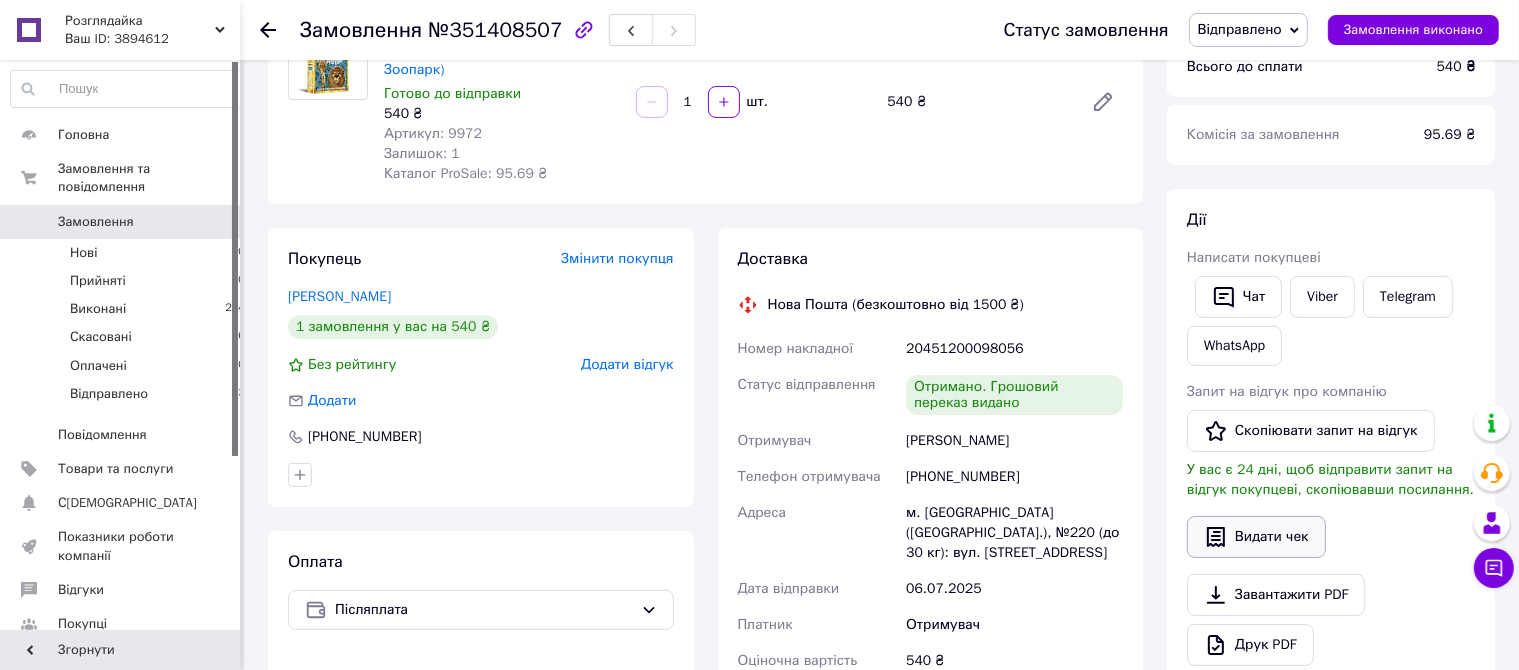 click on "Видати чек" at bounding box center (1256, 537) 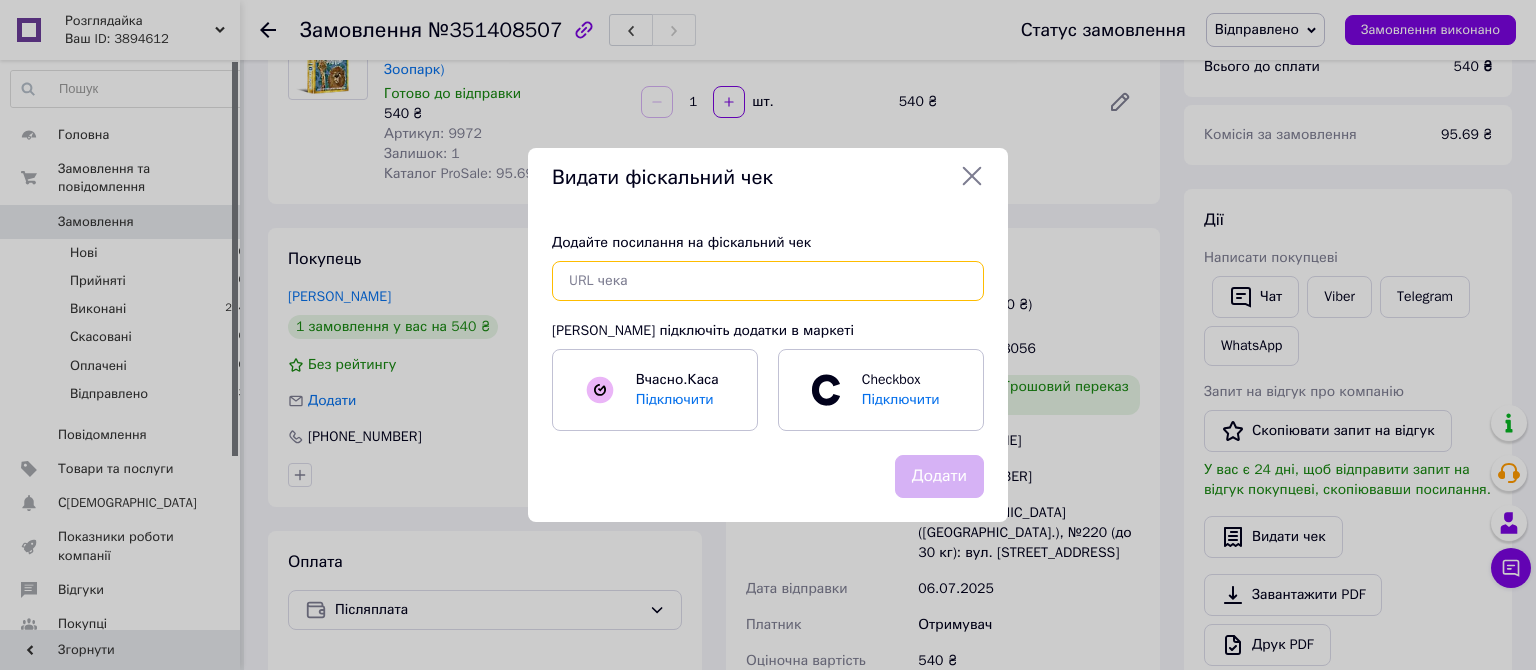 click at bounding box center (768, 281) 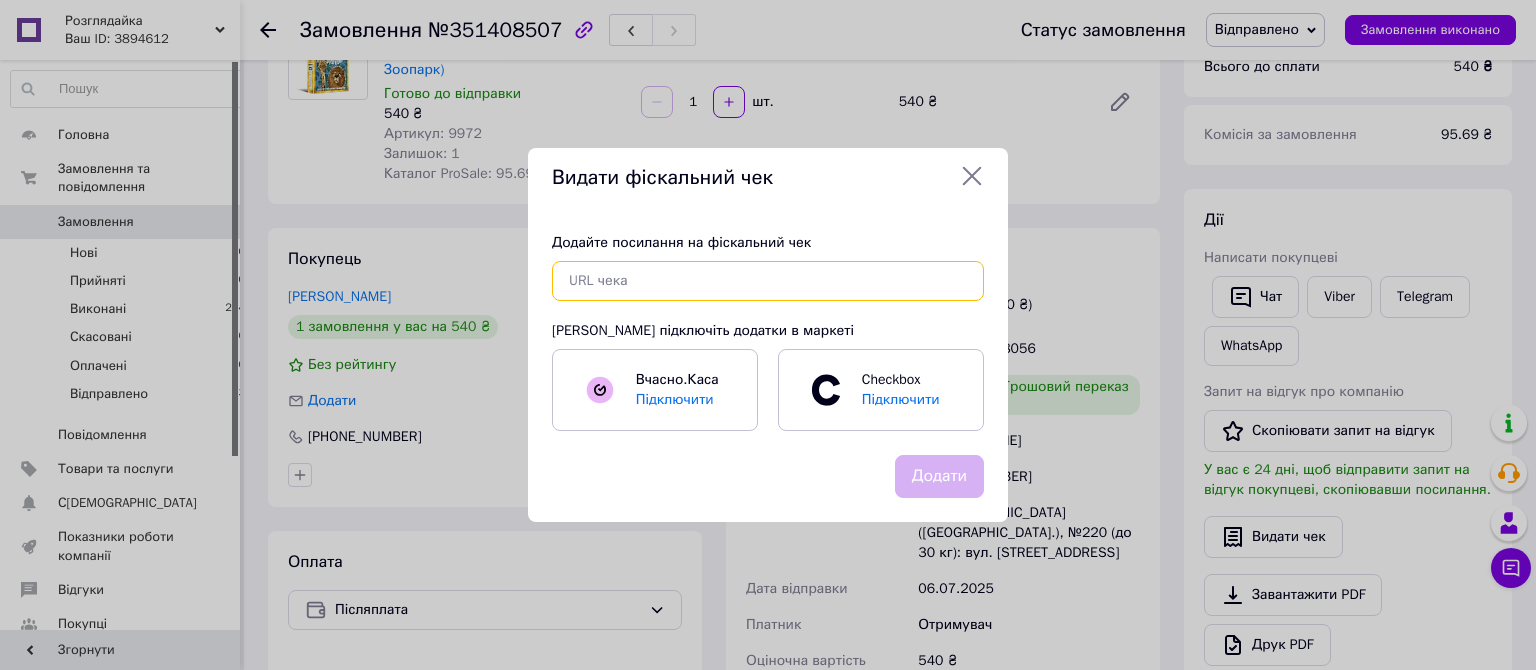 paste on "[URL][DOMAIN_NAME]" 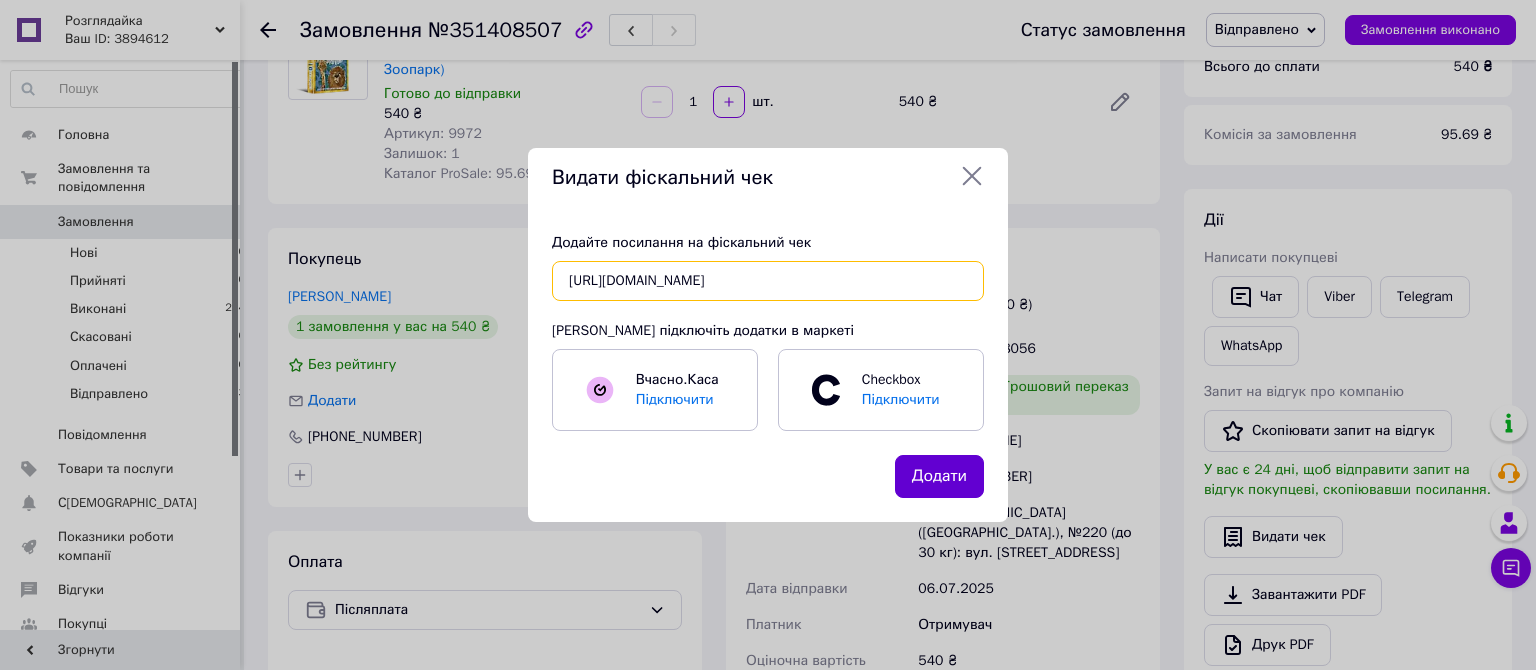 type on "[URL][DOMAIN_NAME]" 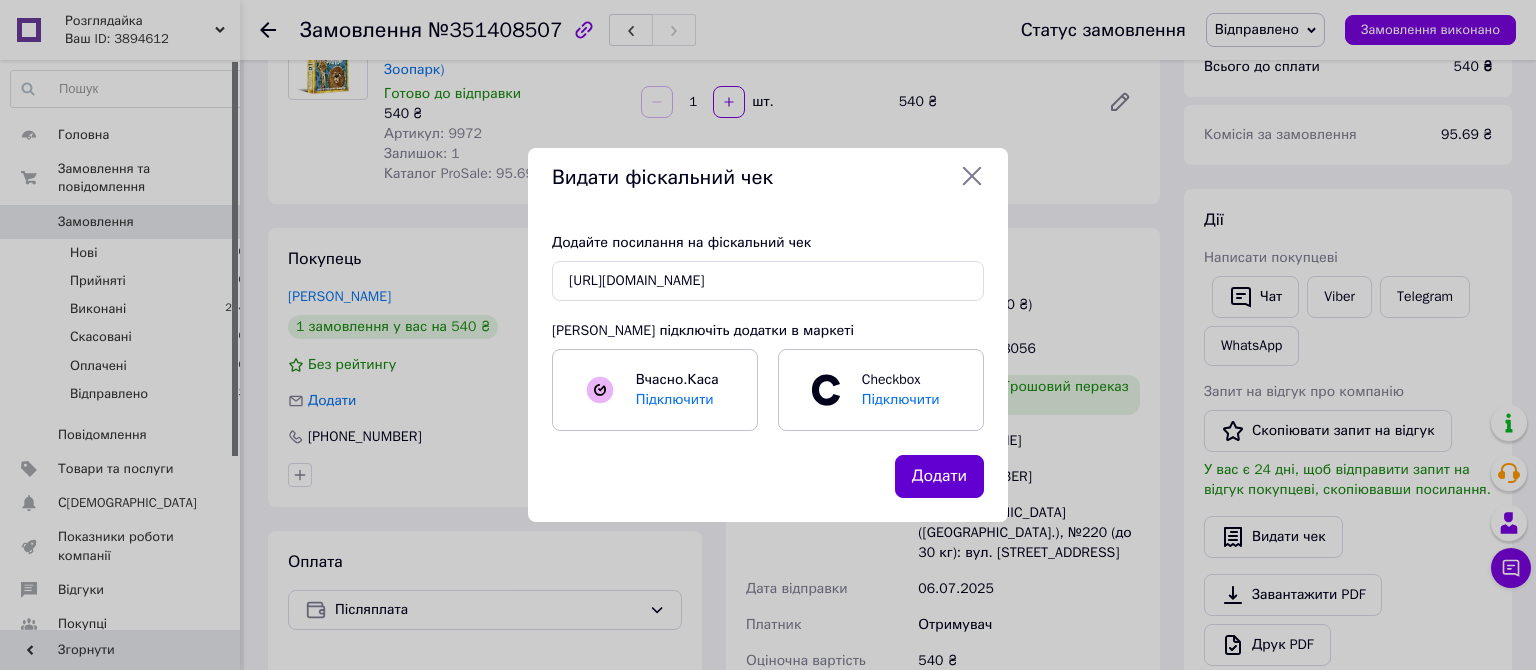 click on "Додати" at bounding box center (939, 476) 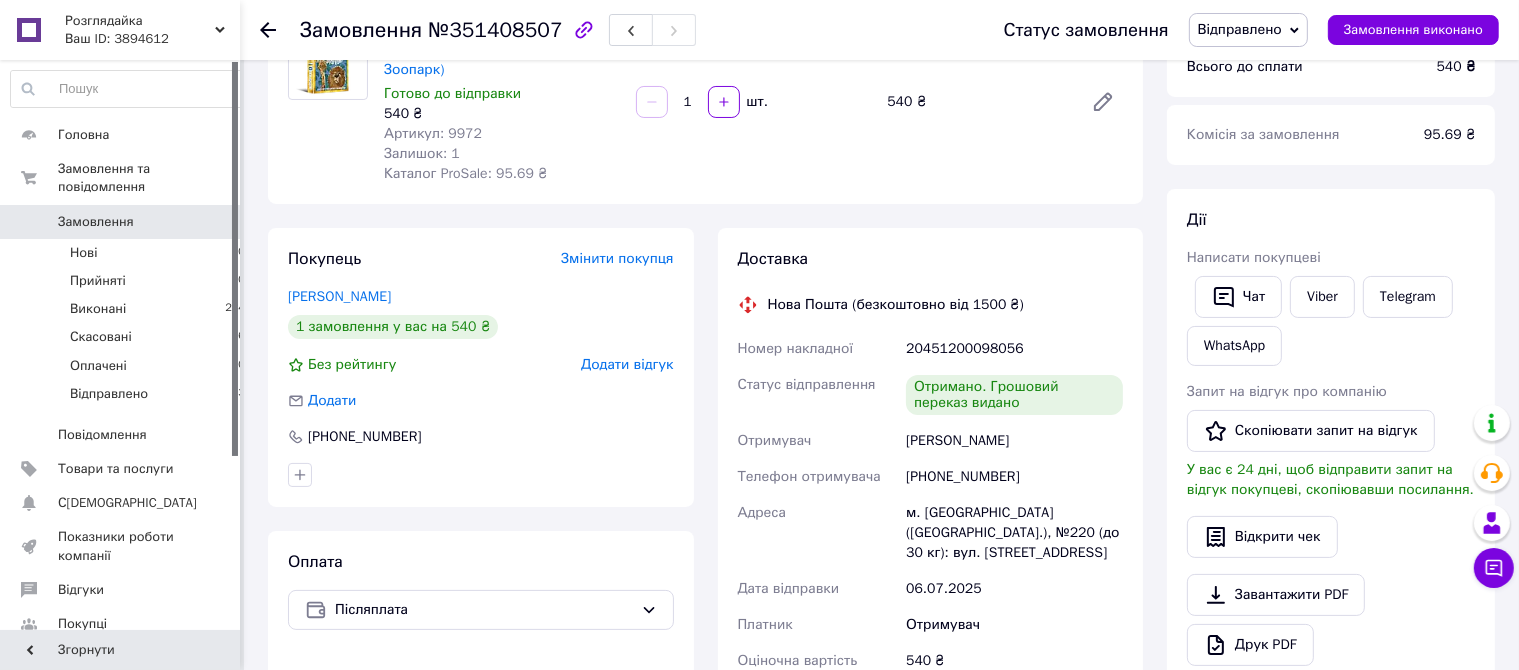 click on "Додати відгук" at bounding box center [627, 364] 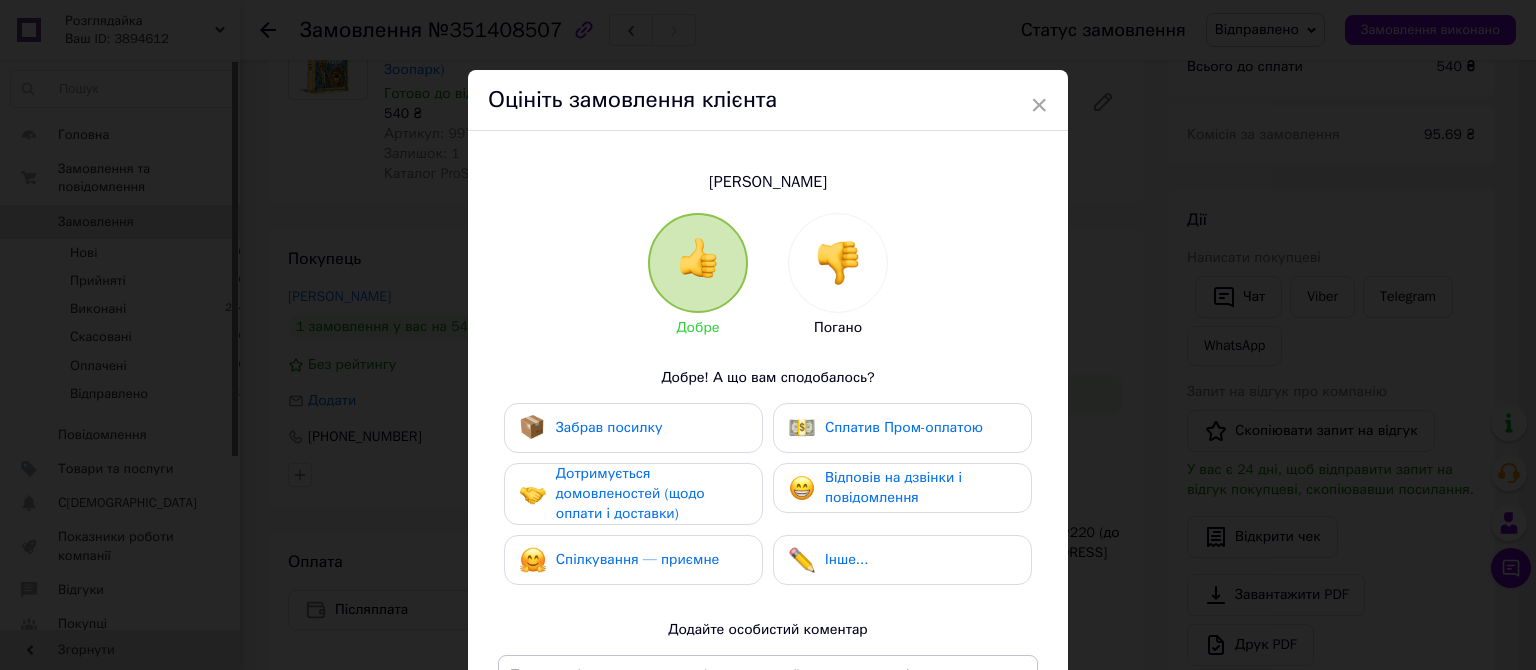 click on "Забрав посилку" at bounding box center (609, 427) 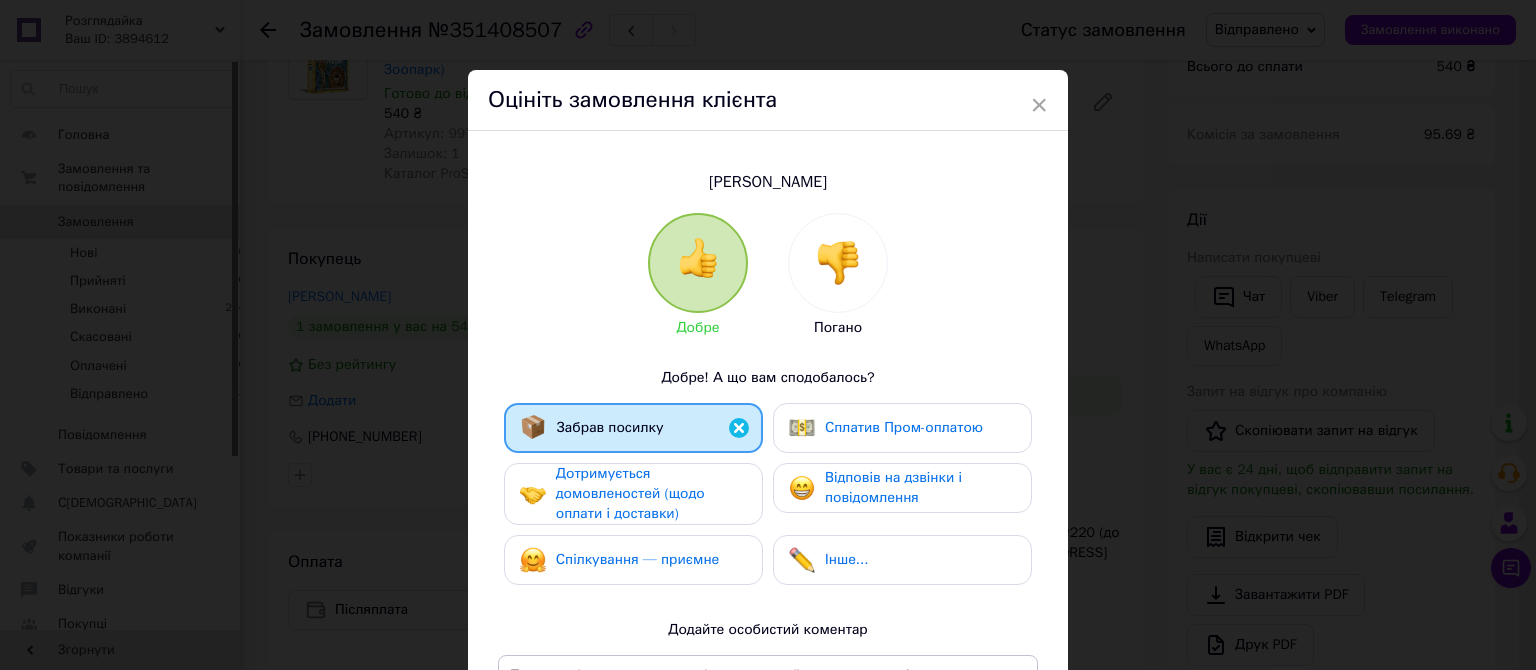 click on "Дотримується домовленостей (щодо оплати і доставки)" at bounding box center (630, 493) 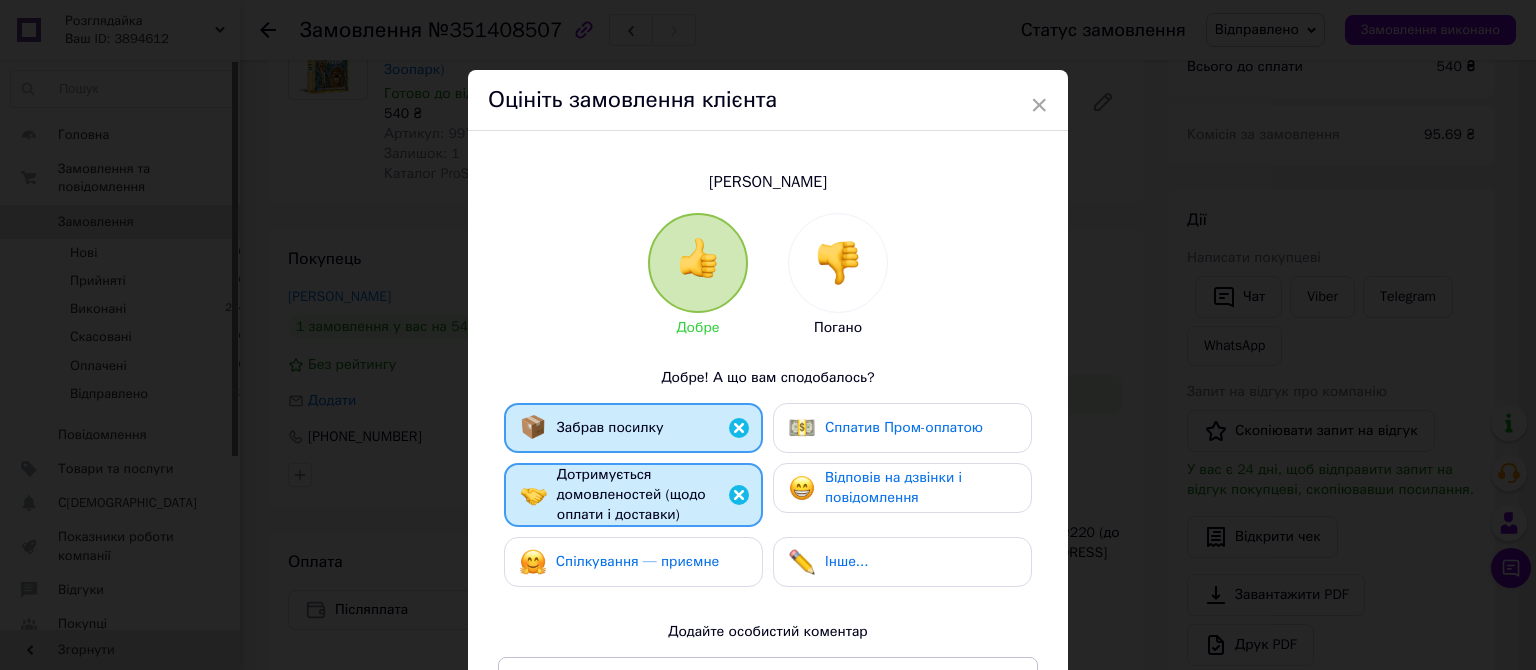 click on "Спілкування — приємне" at bounding box center (638, 562) 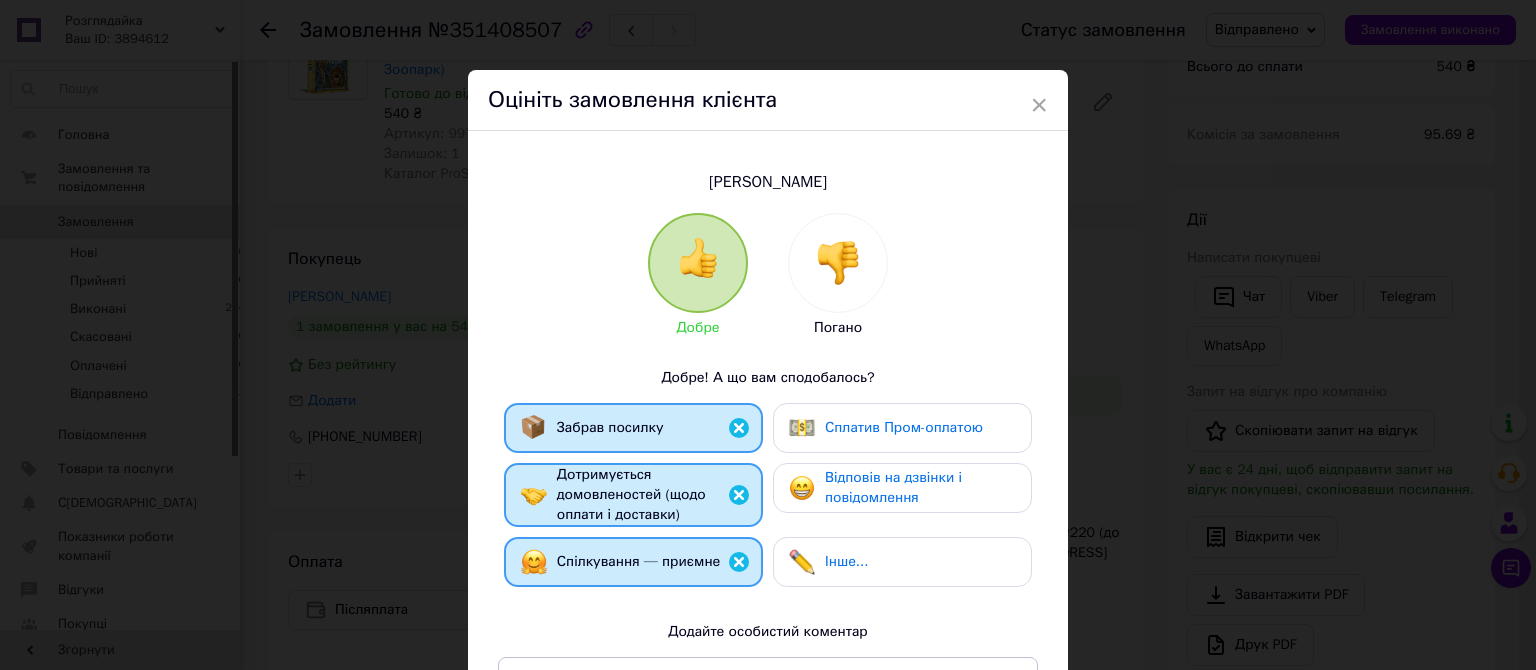 click on "Відповів на дзвінки і повідомлення" at bounding box center [920, 488] 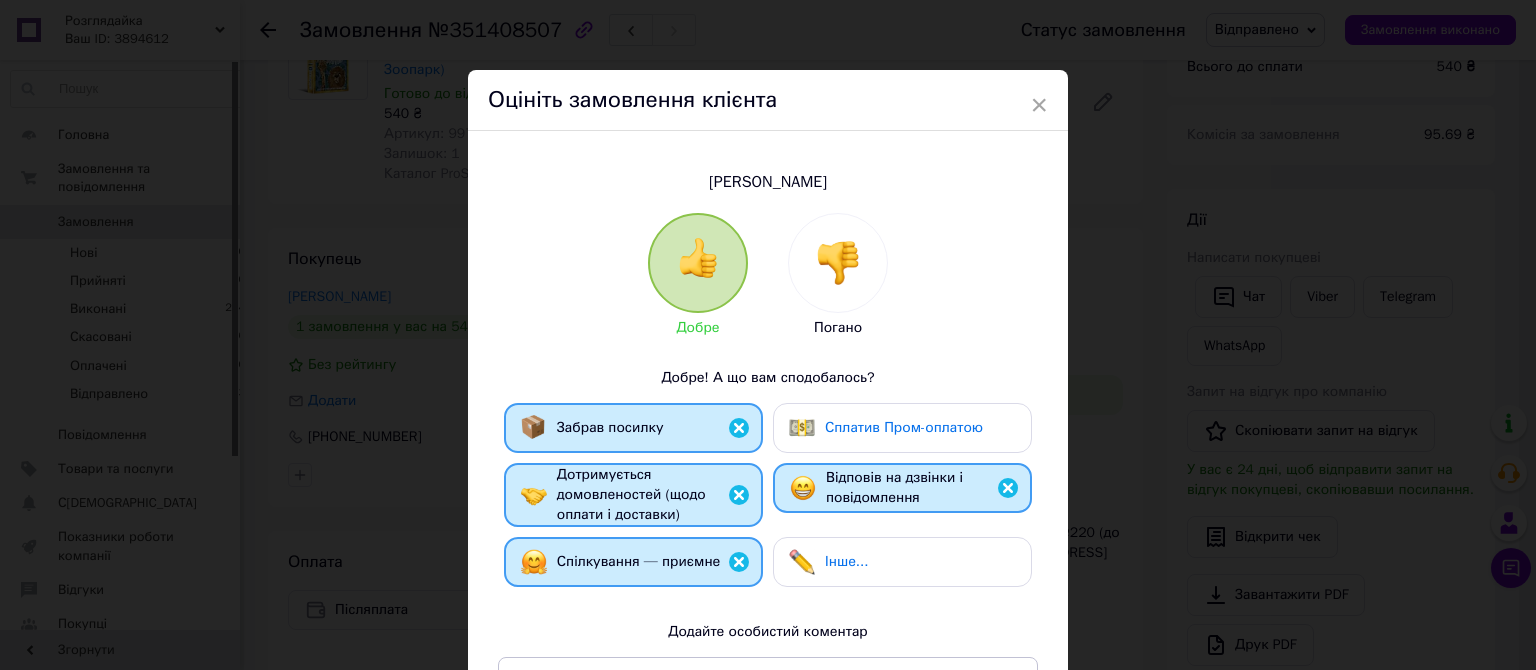 click on "Добре Погано Добре! А що вам сподобалось? Забрав посилку Сплатив Пром-оплатою Дотримується домовленостей (щодо оплати і доставки) Відповів на дзвінки і повідомлення Спілкування — приємне Інше... Додайте особистий коментар 0   з   500" at bounding box center (768, 527) 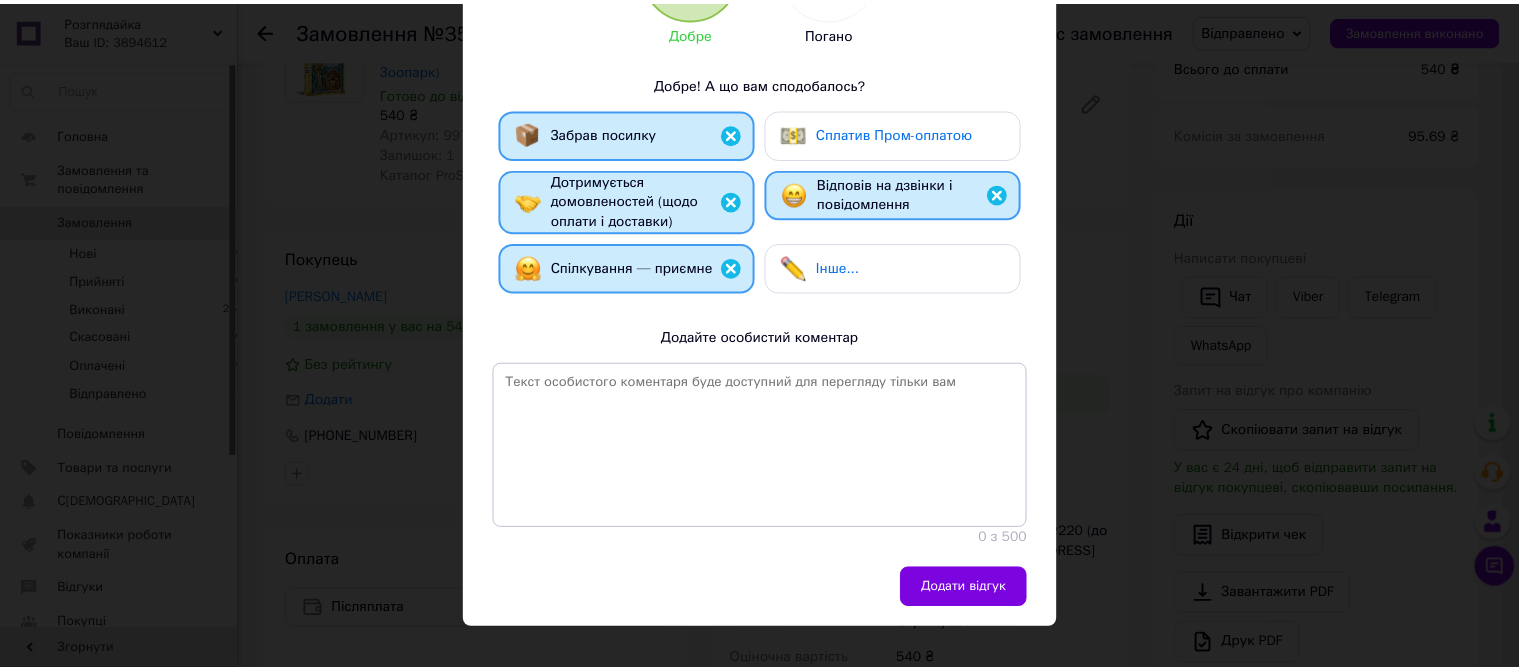 scroll, scrollTop: 331, scrollLeft: 0, axis: vertical 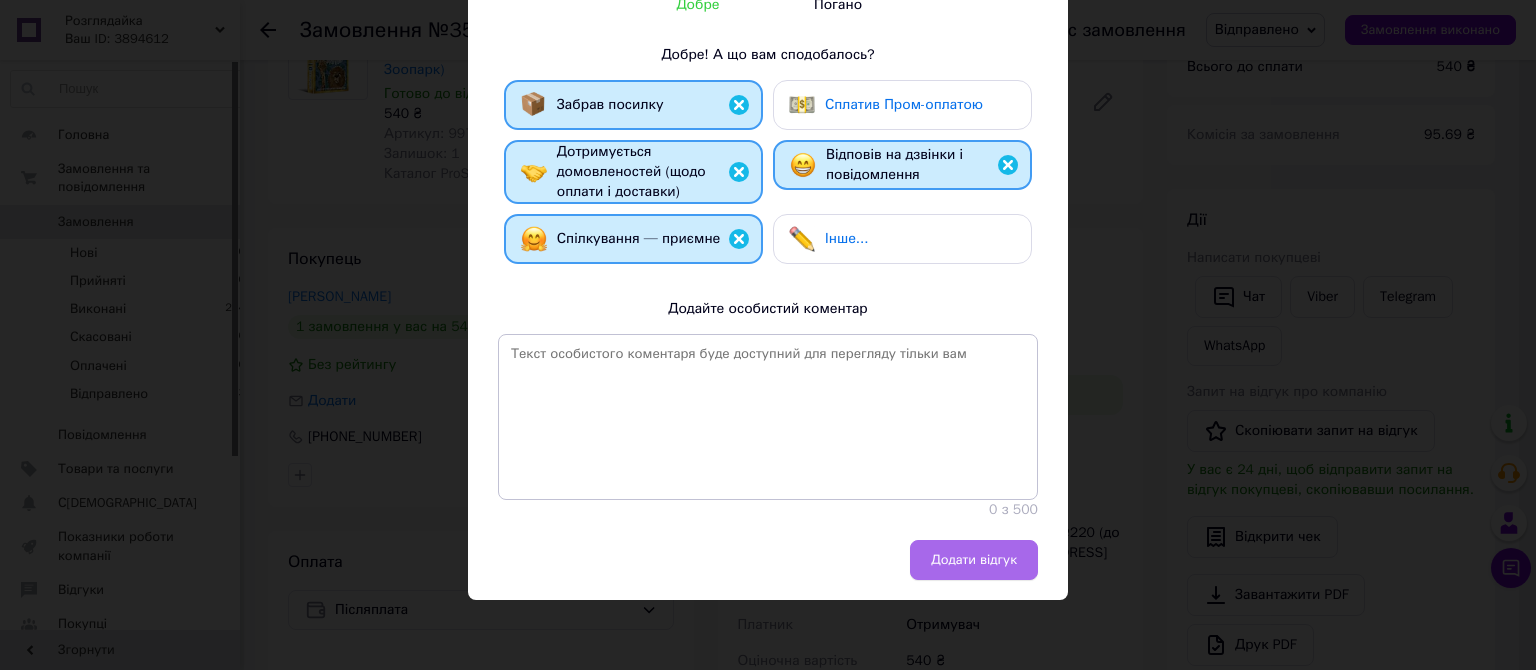 click on "Додати відгук" at bounding box center [974, 560] 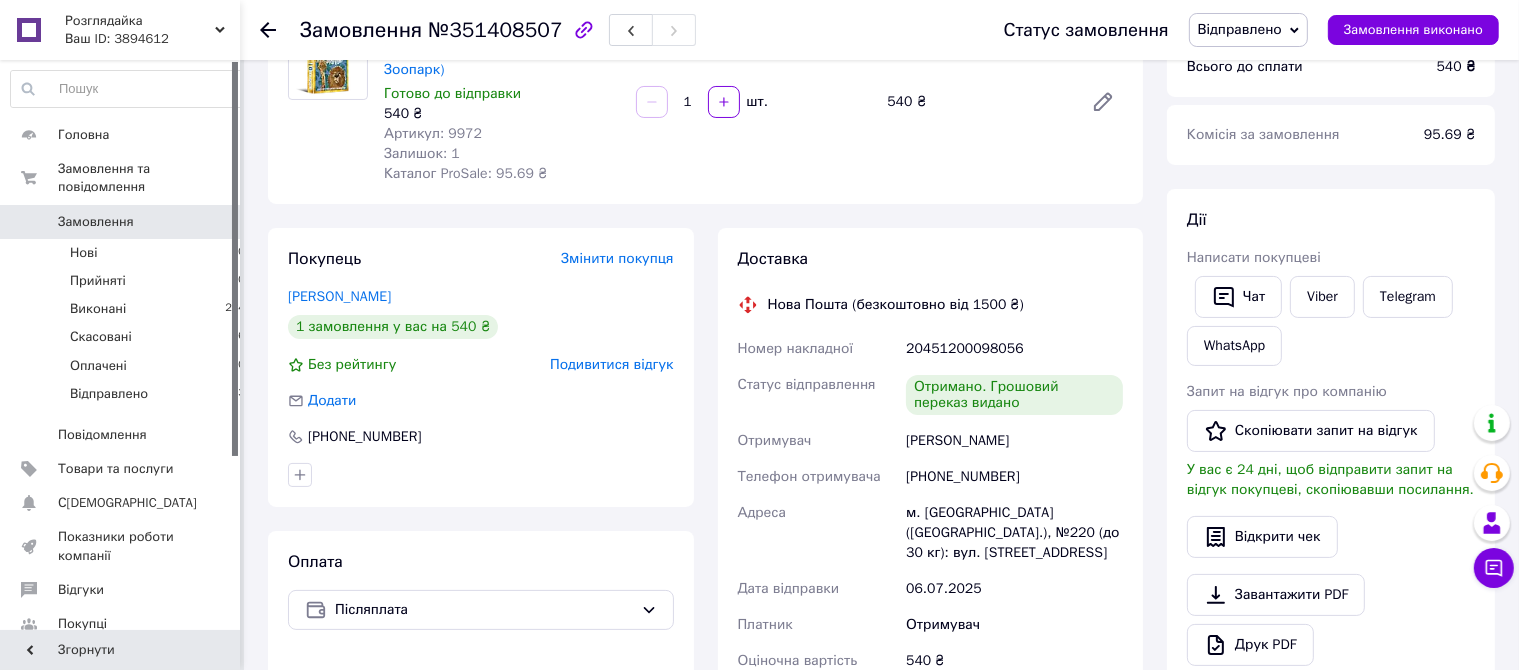 click on "Відправлено" at bounding box center (1240, 29) 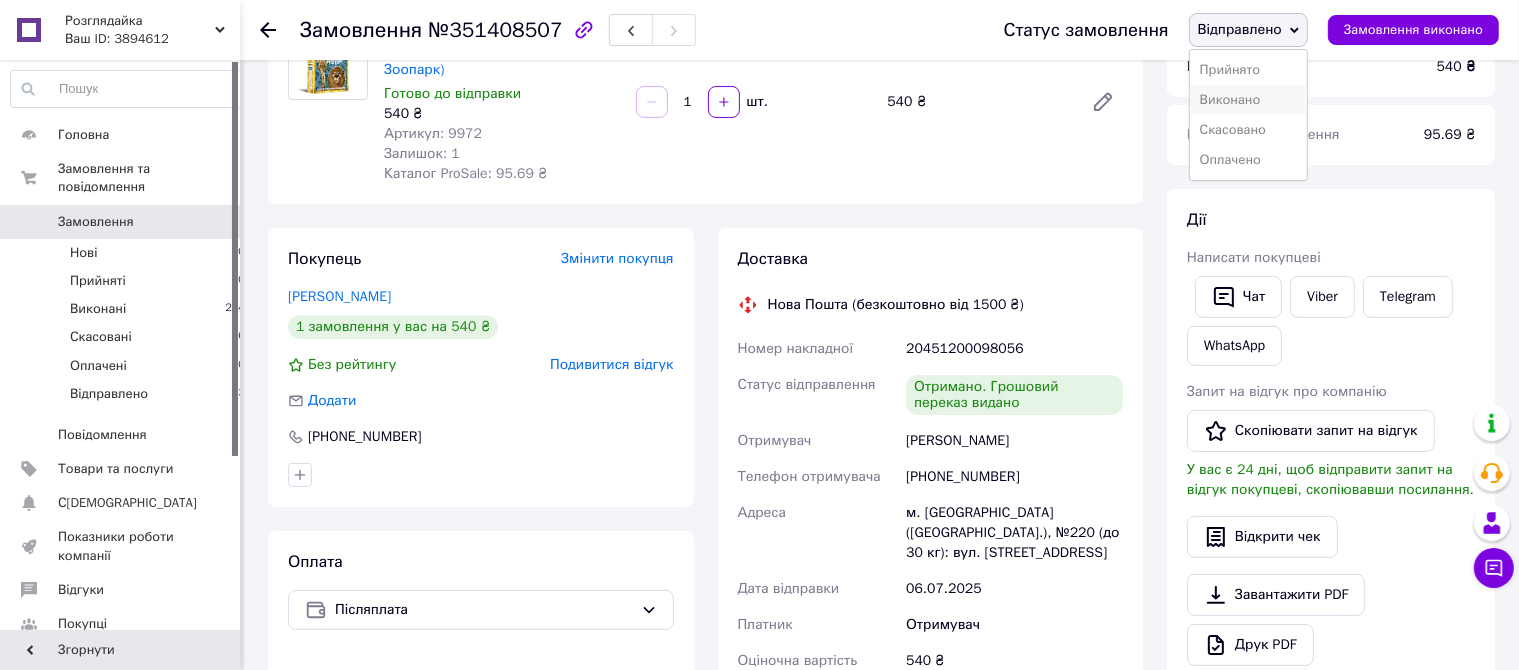 click on "Виконано" at bounding box center (1248, 100) 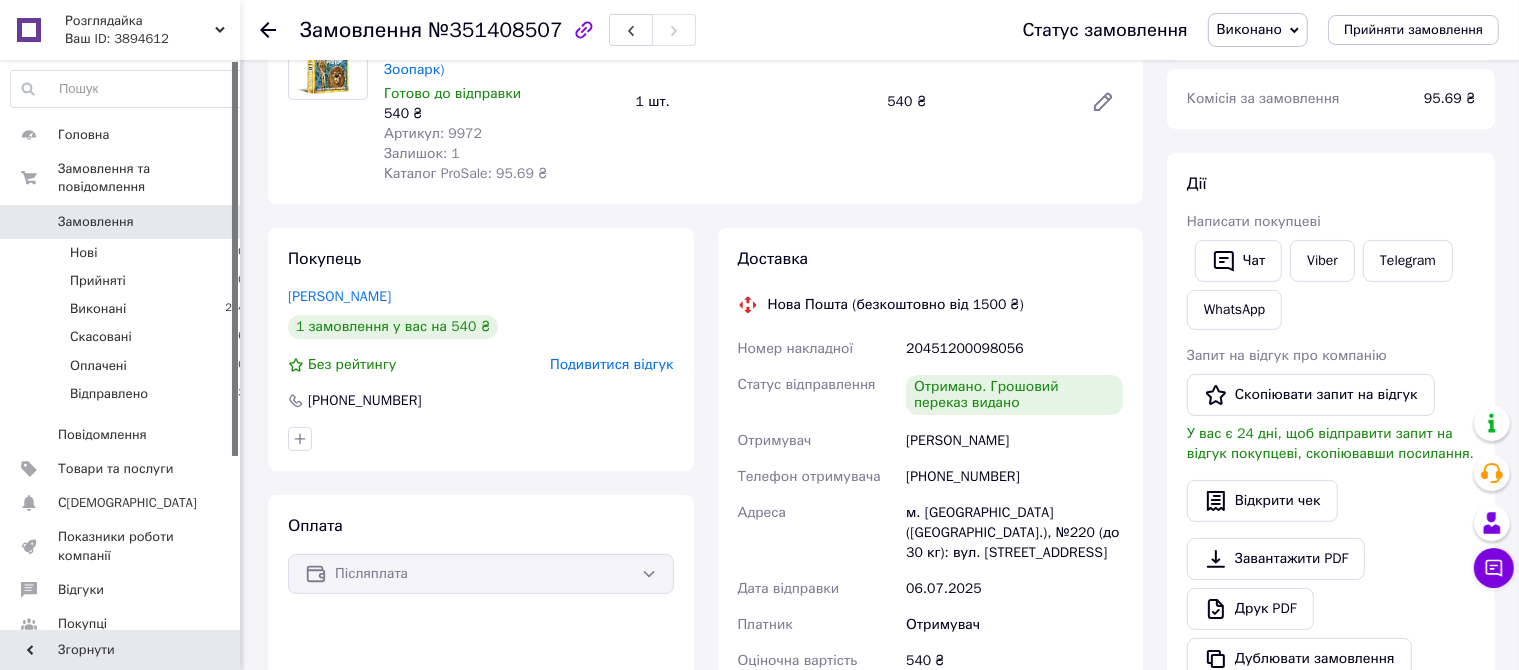 click on "Замовлення" at bounding box center [96, 222] 